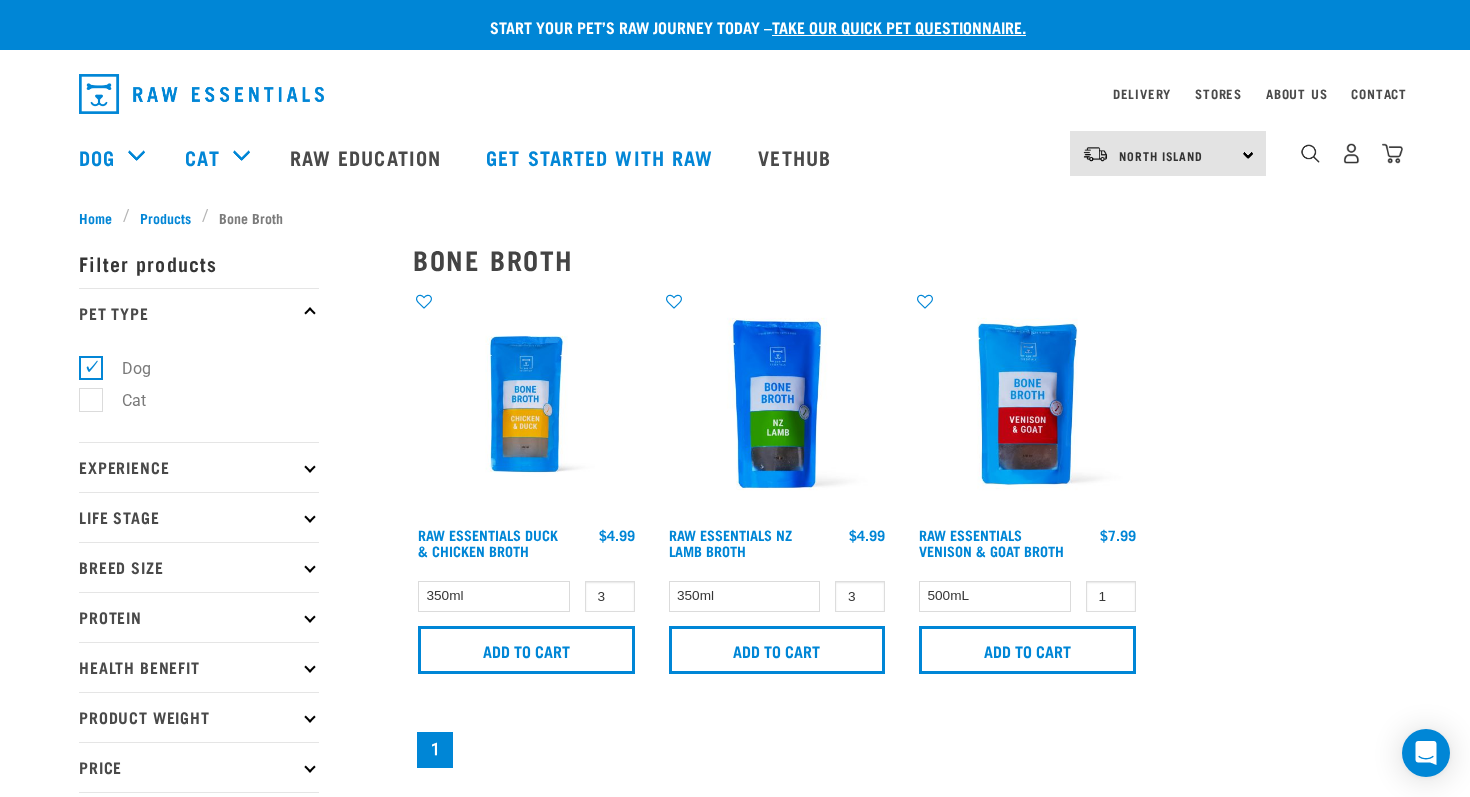 scroll, scrollTop: 0, scrollLeft: 0, axis: both 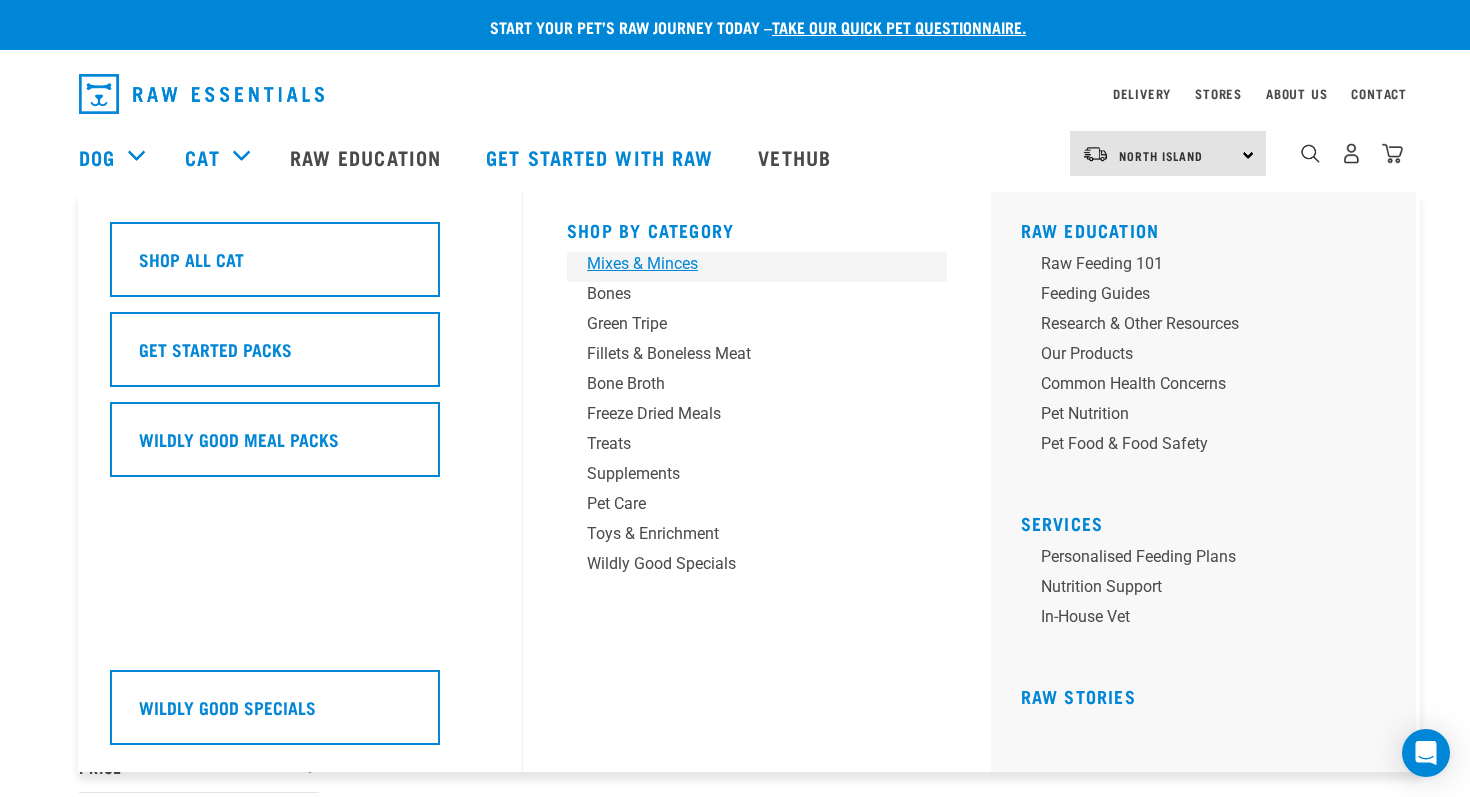 click on "Mixes & Minces" at bounding box center [743, 264] 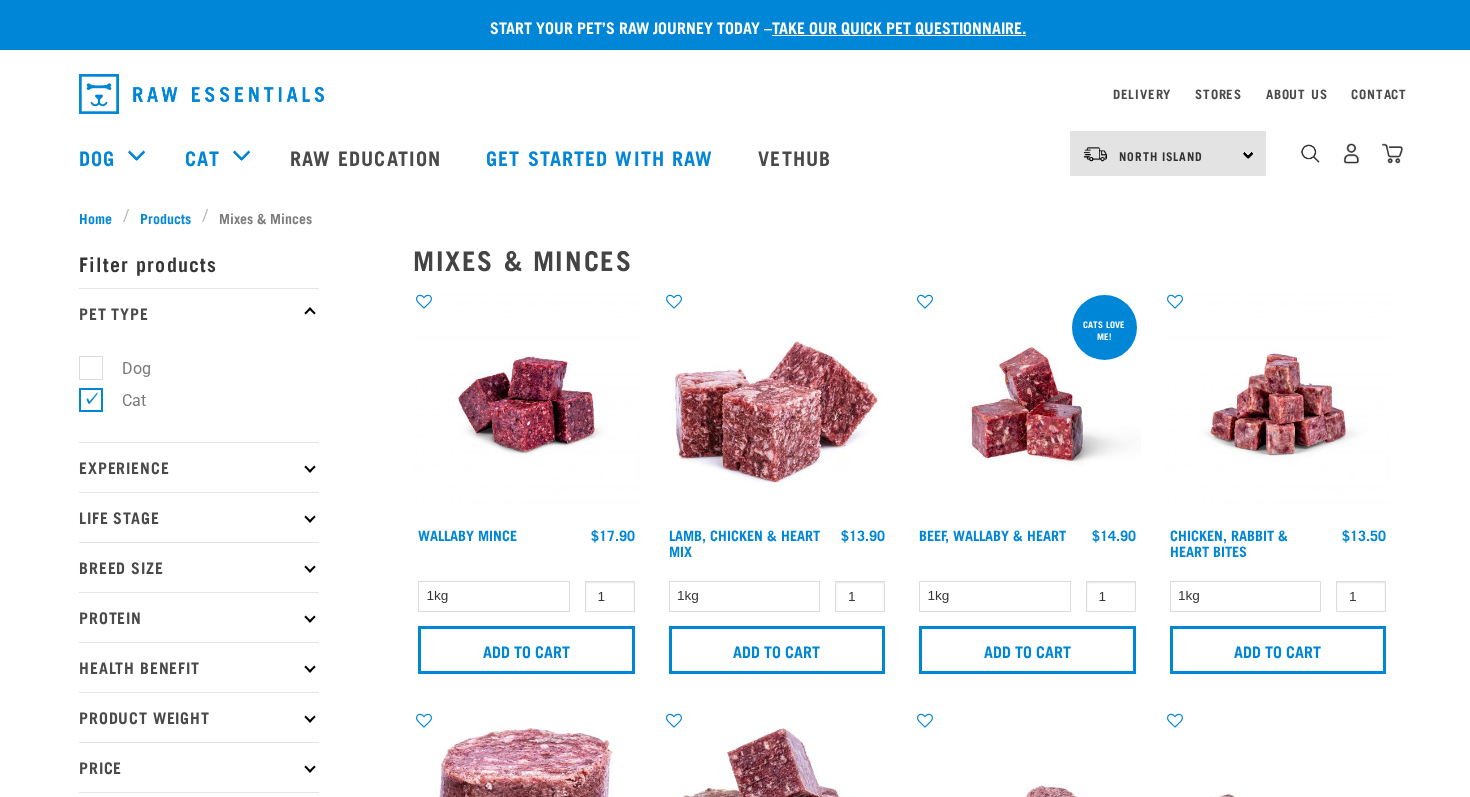 scroll, scrollTop: 0, scrollLeft: 0, axis: both 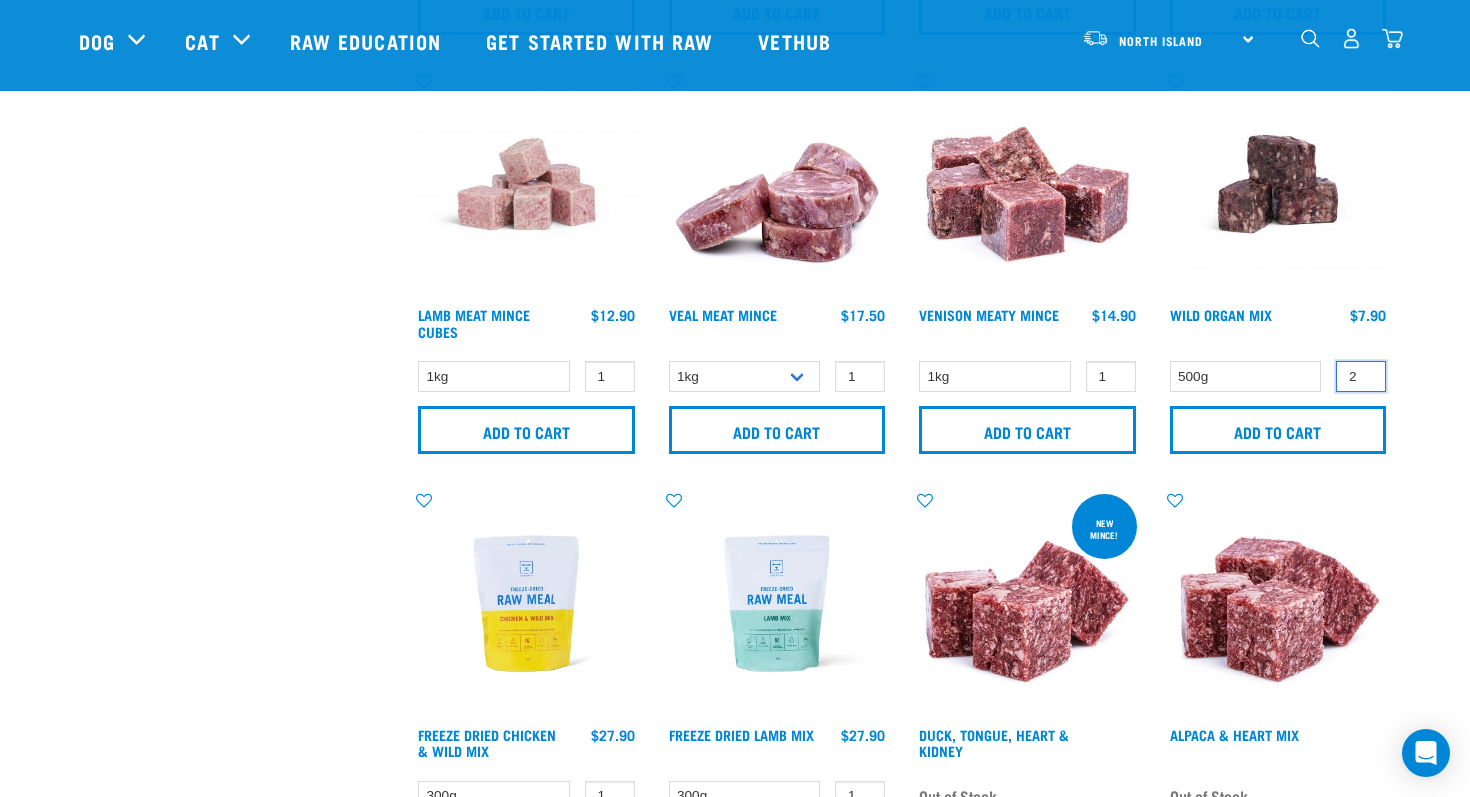click on "2" at bounding box center [1361, 376] 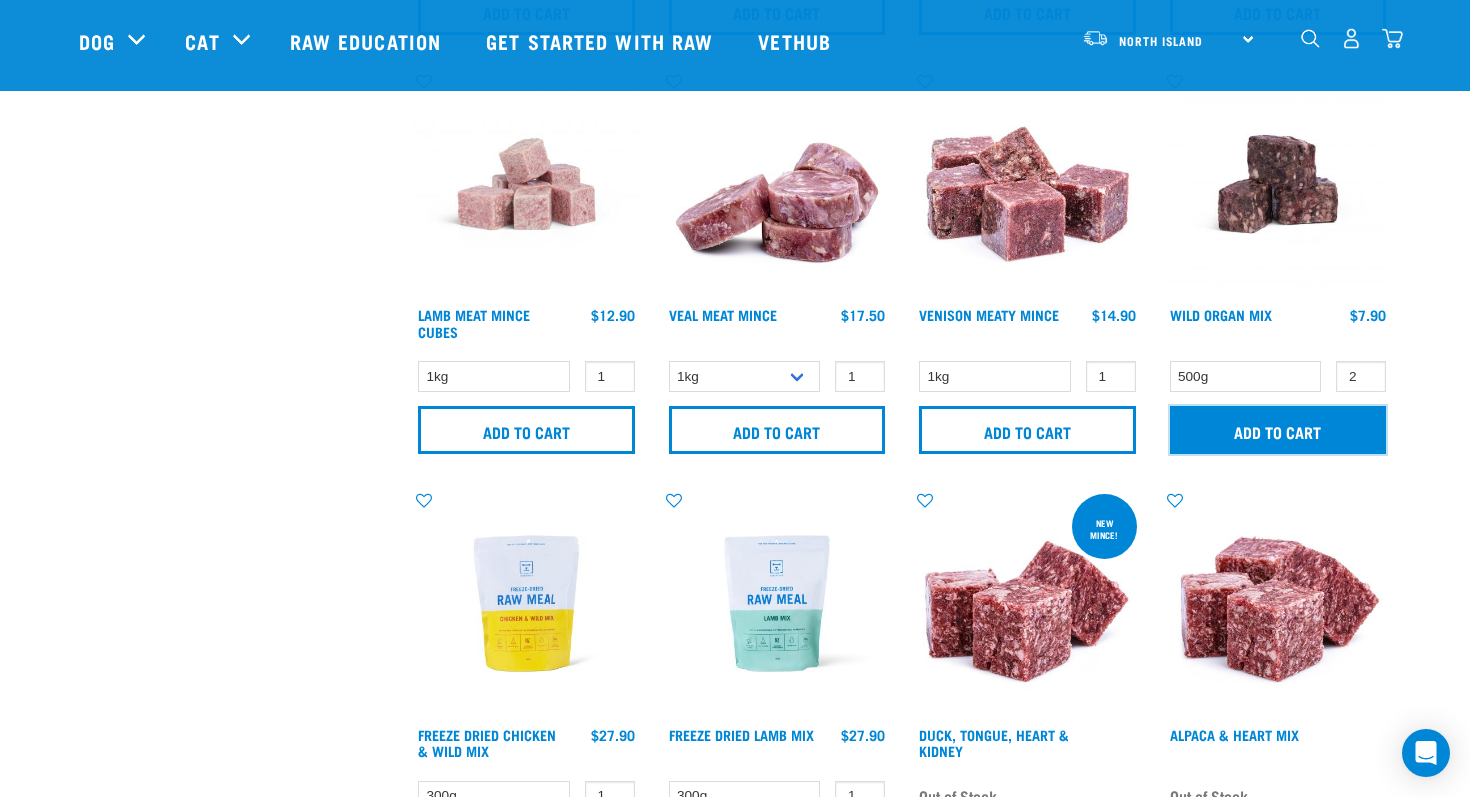 click on "Add to cart" at bounding box center (1278, 430) 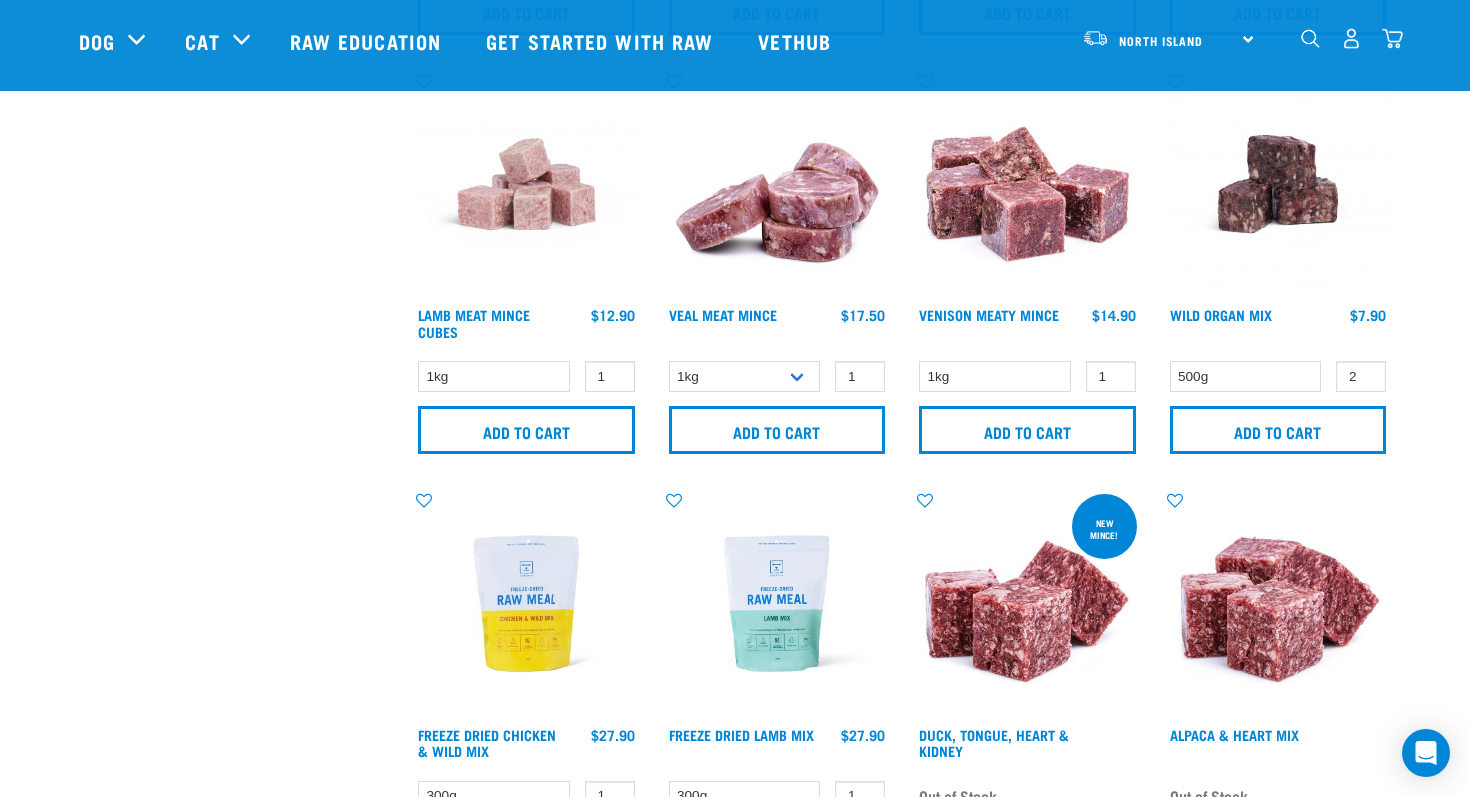 click at bounding box center (1392, 38) 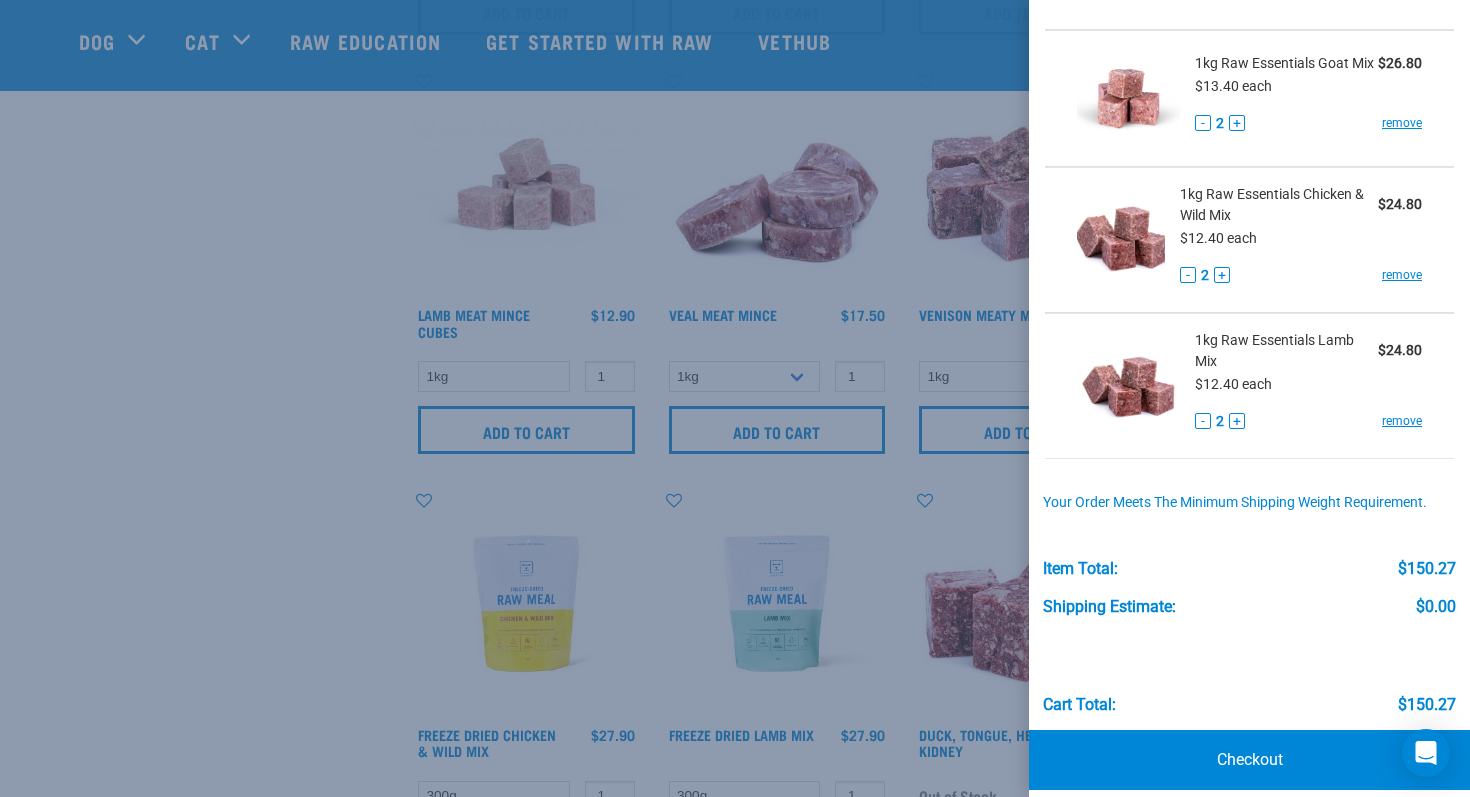 scroll, scrollTop: 554, scrollLeft: 0, axis: vertical 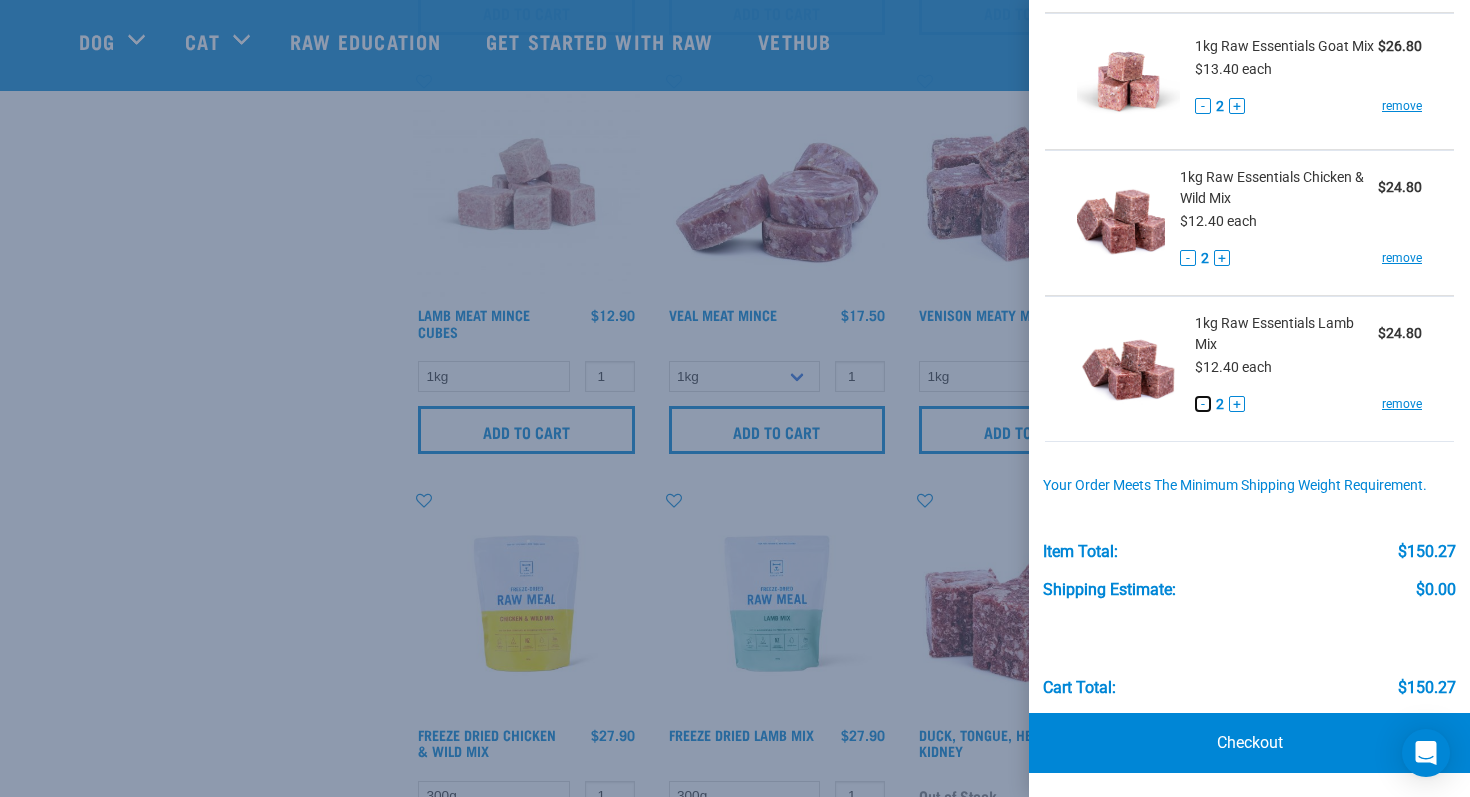 click on "-" at bounding box center [1203, 404] 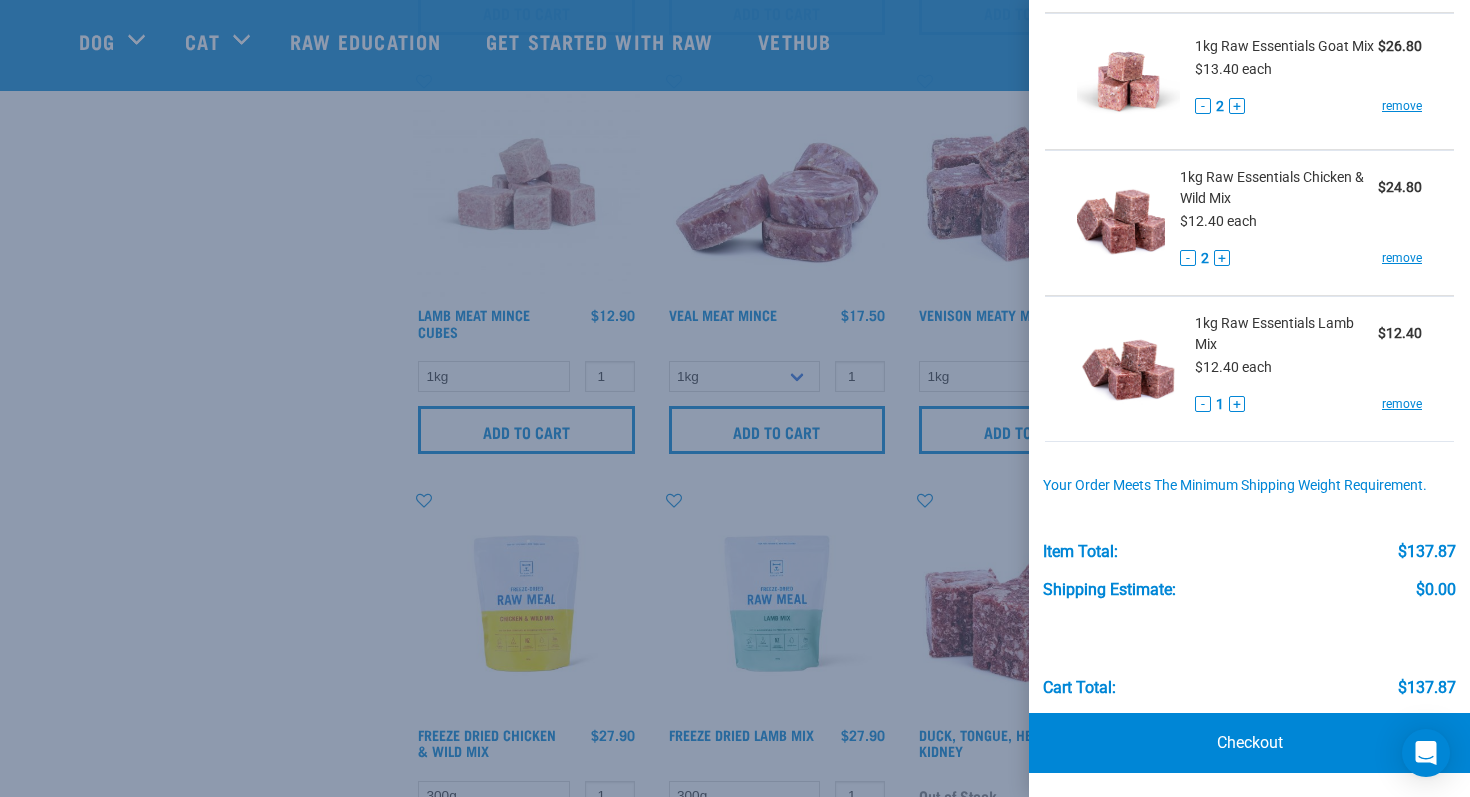 click on "-
1
+
remove" at bounding box center [1308, 404] 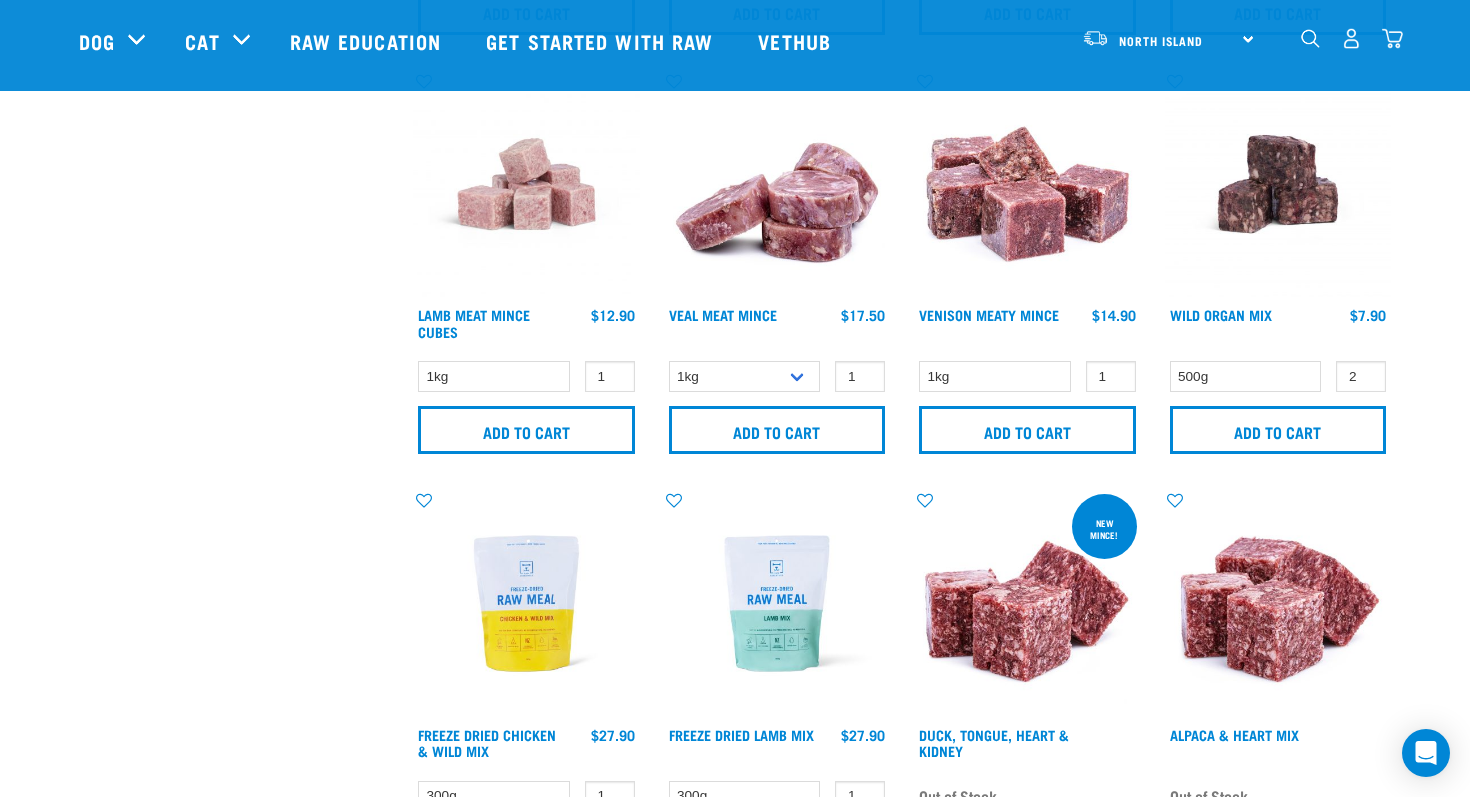 click at bounding box center (1392, 38) 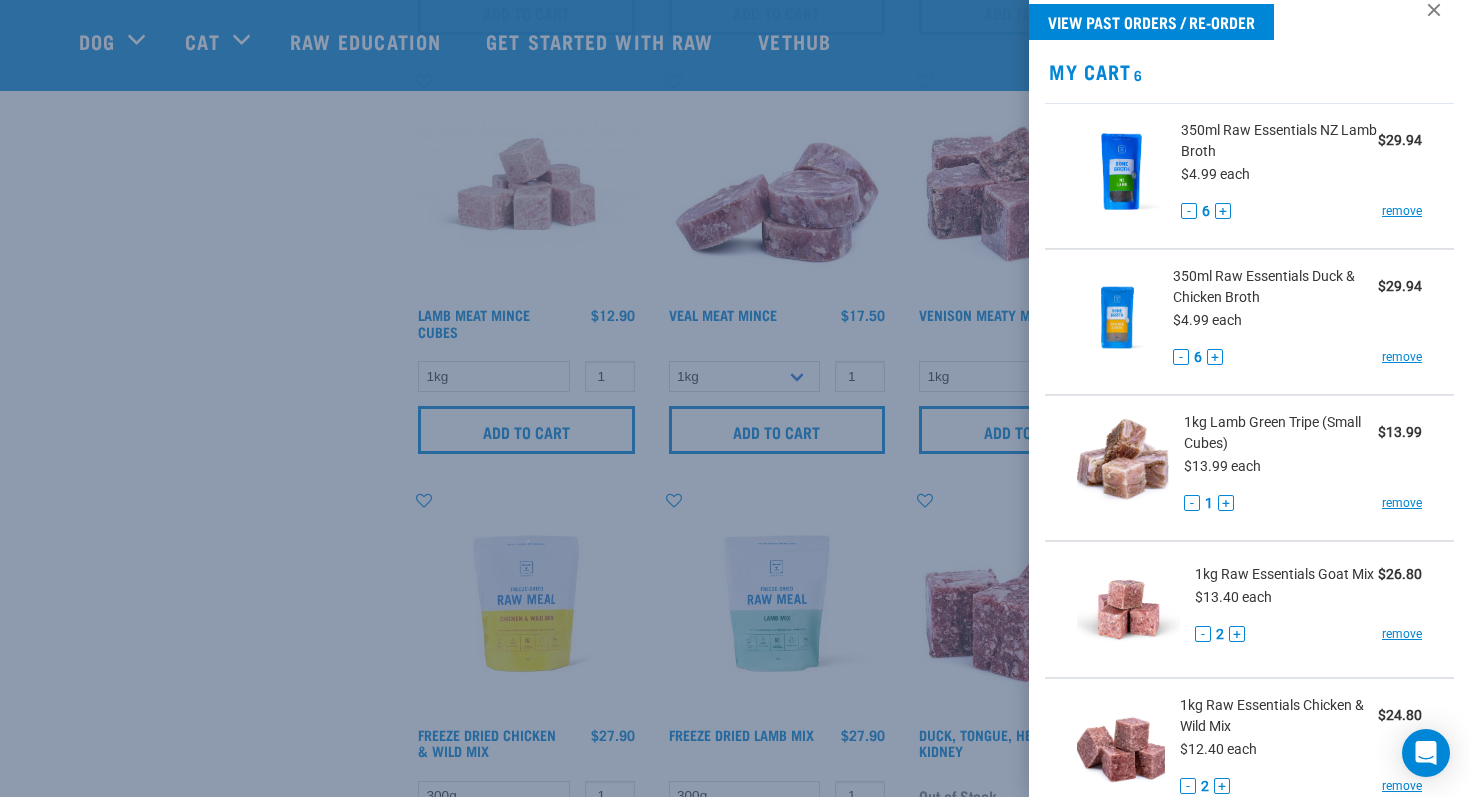 scroll, scrollTop: 0, scrollLeft: 0, axis: both 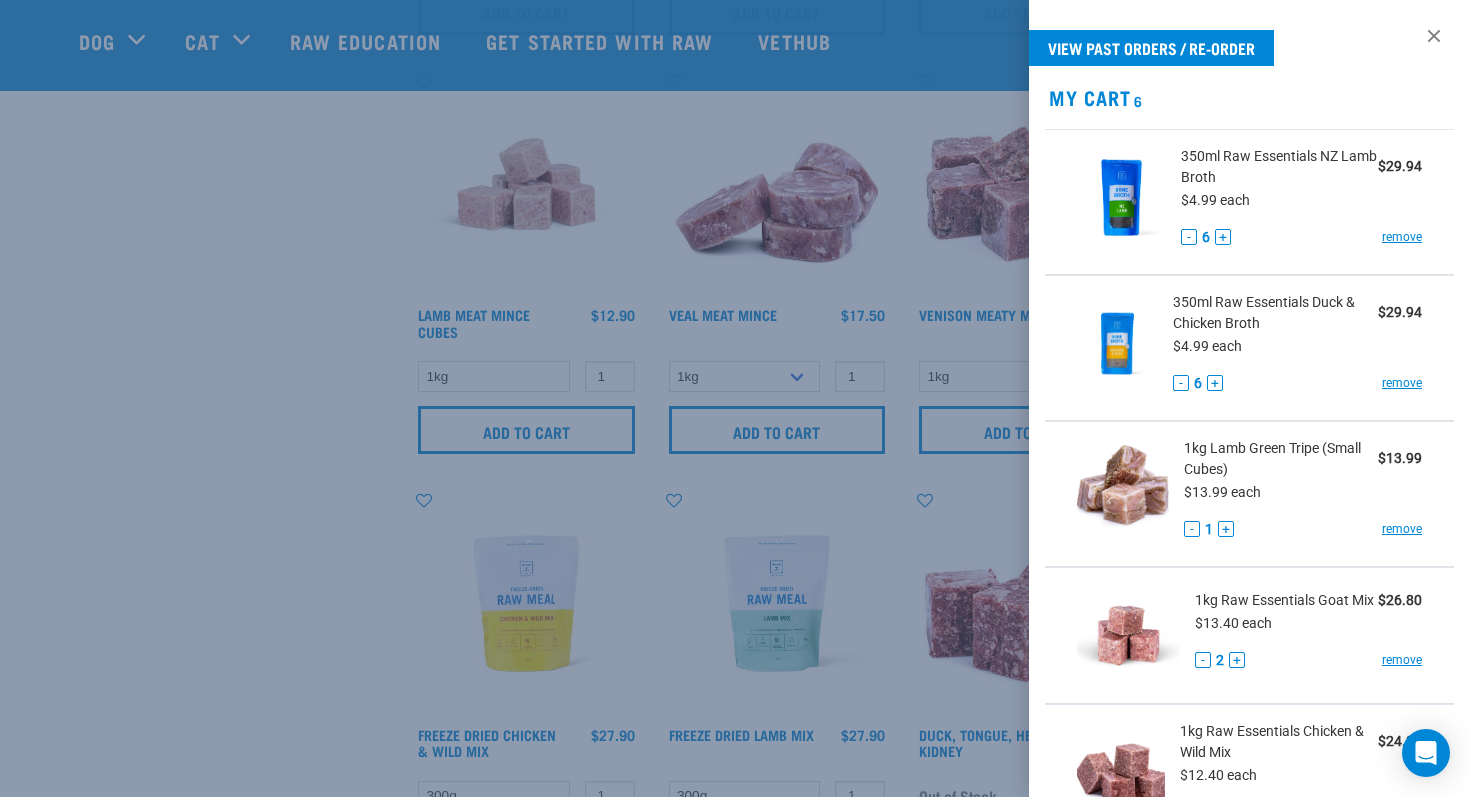 click at bounding box center (735, 398) 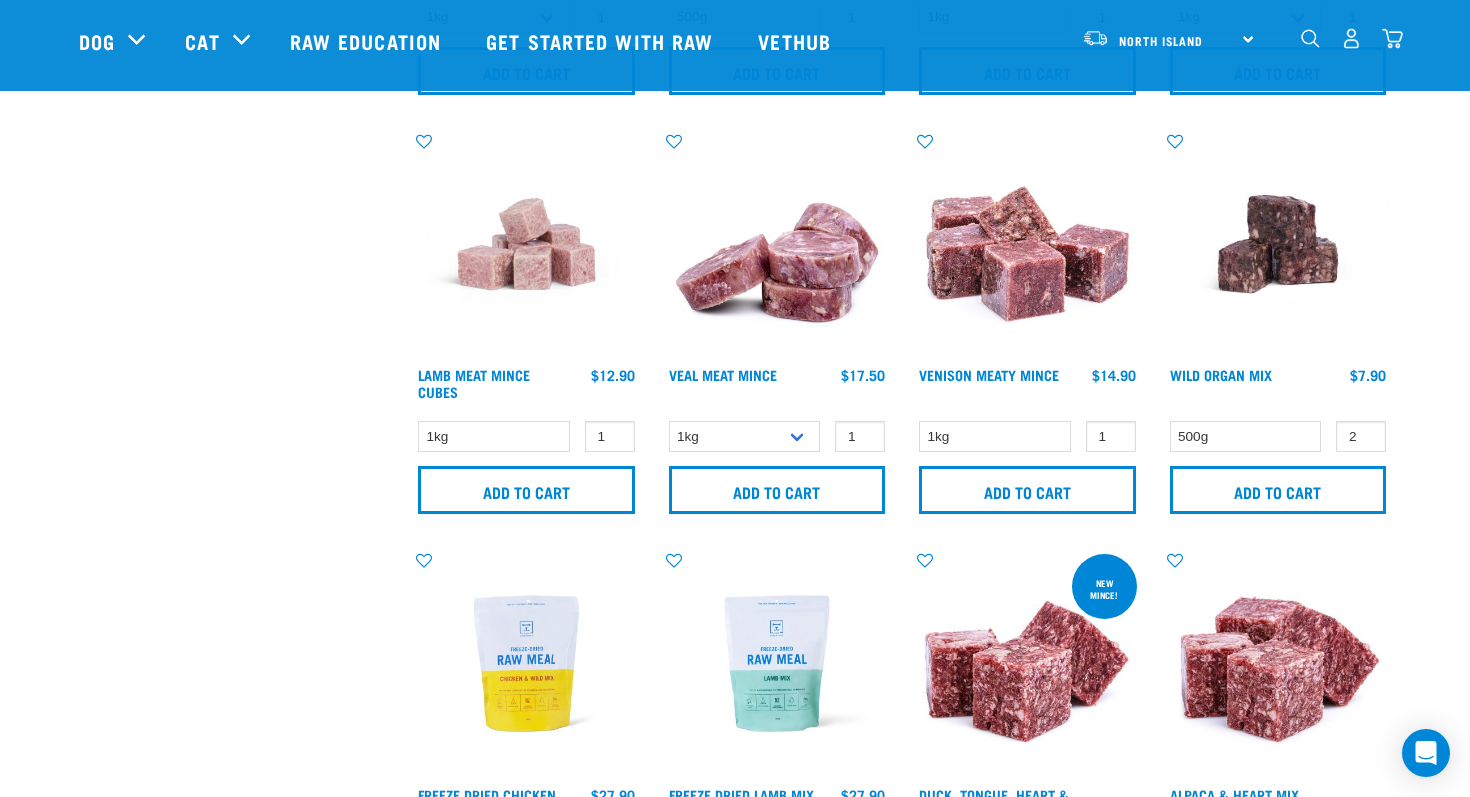 scroll, scrollTop: 1679, scrollLeft: 0, axis: vertical 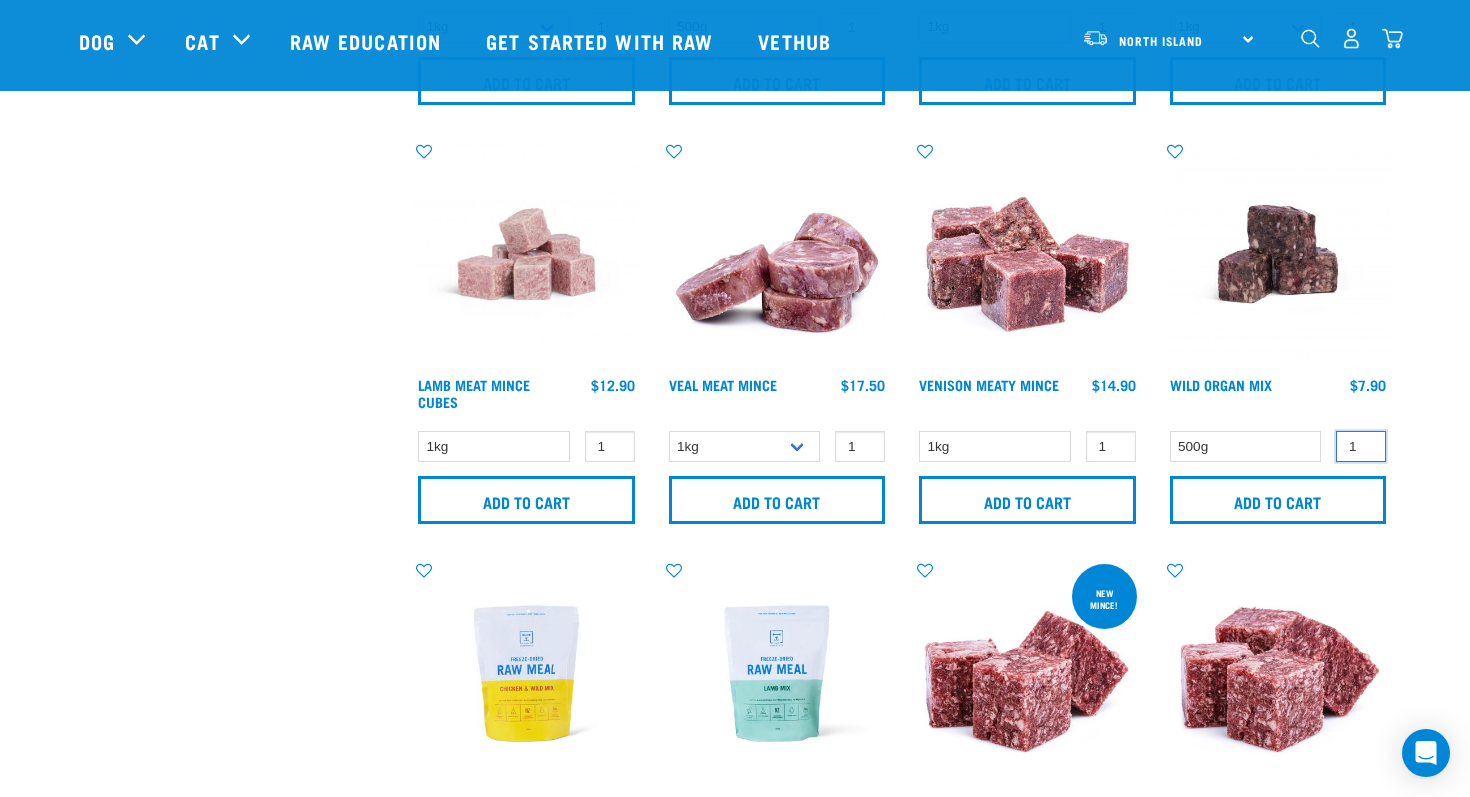 type on "1" 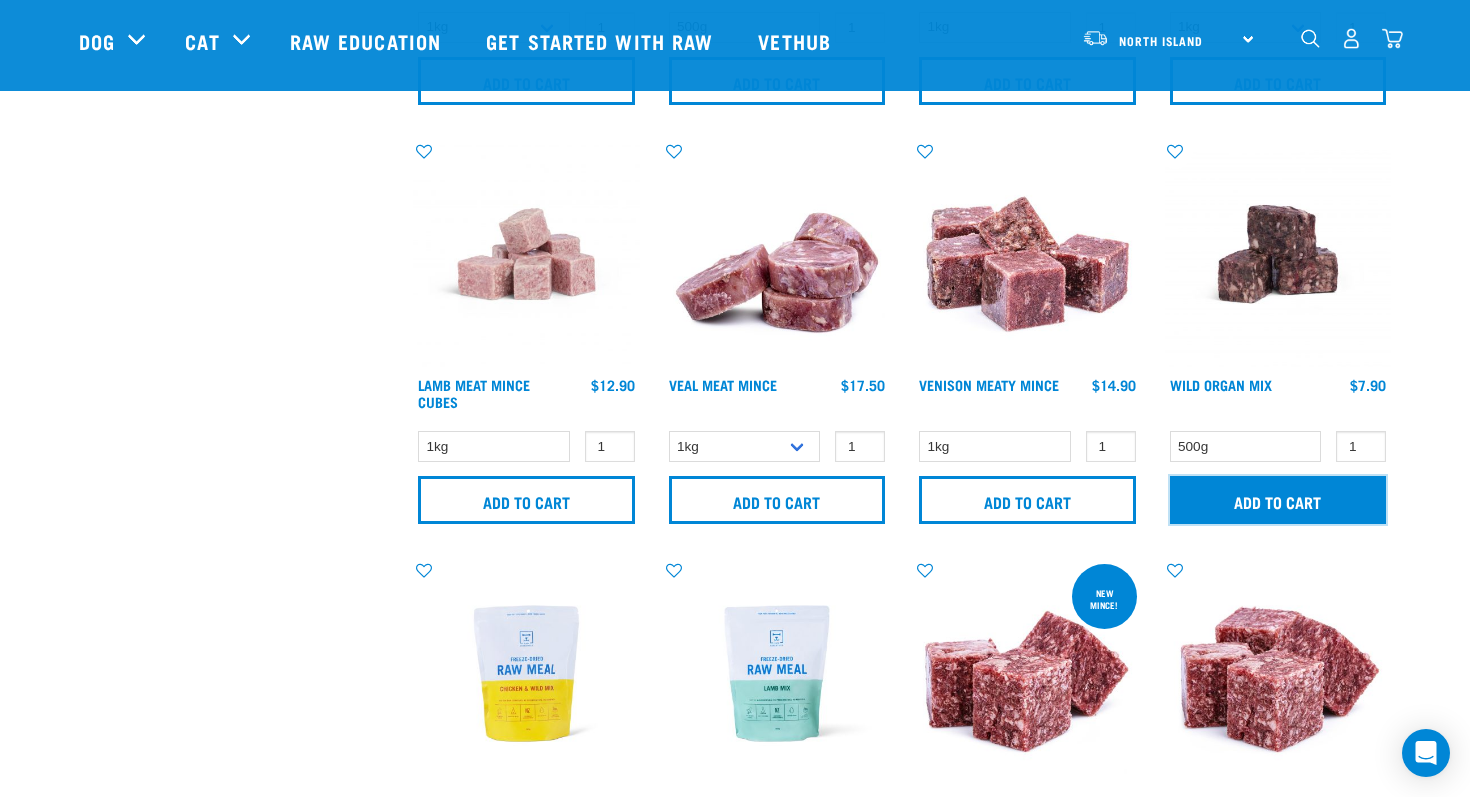 click on "Add to cart" at bounding box center (1278, 500) 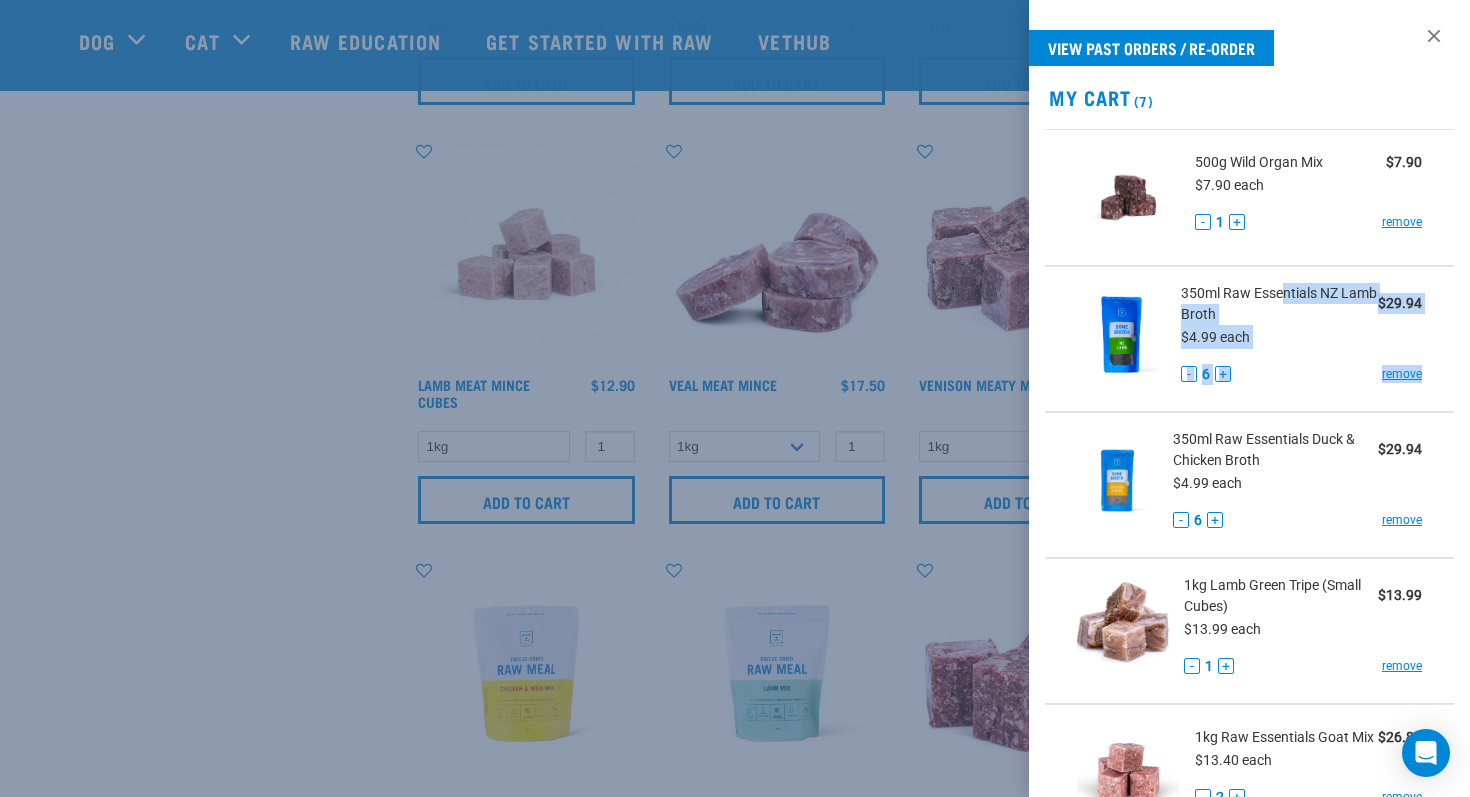 drag, startPoint x: 1341, startPoint y: 384, endPoint x: 1276, endPoint y: 291, distance: 113.46365 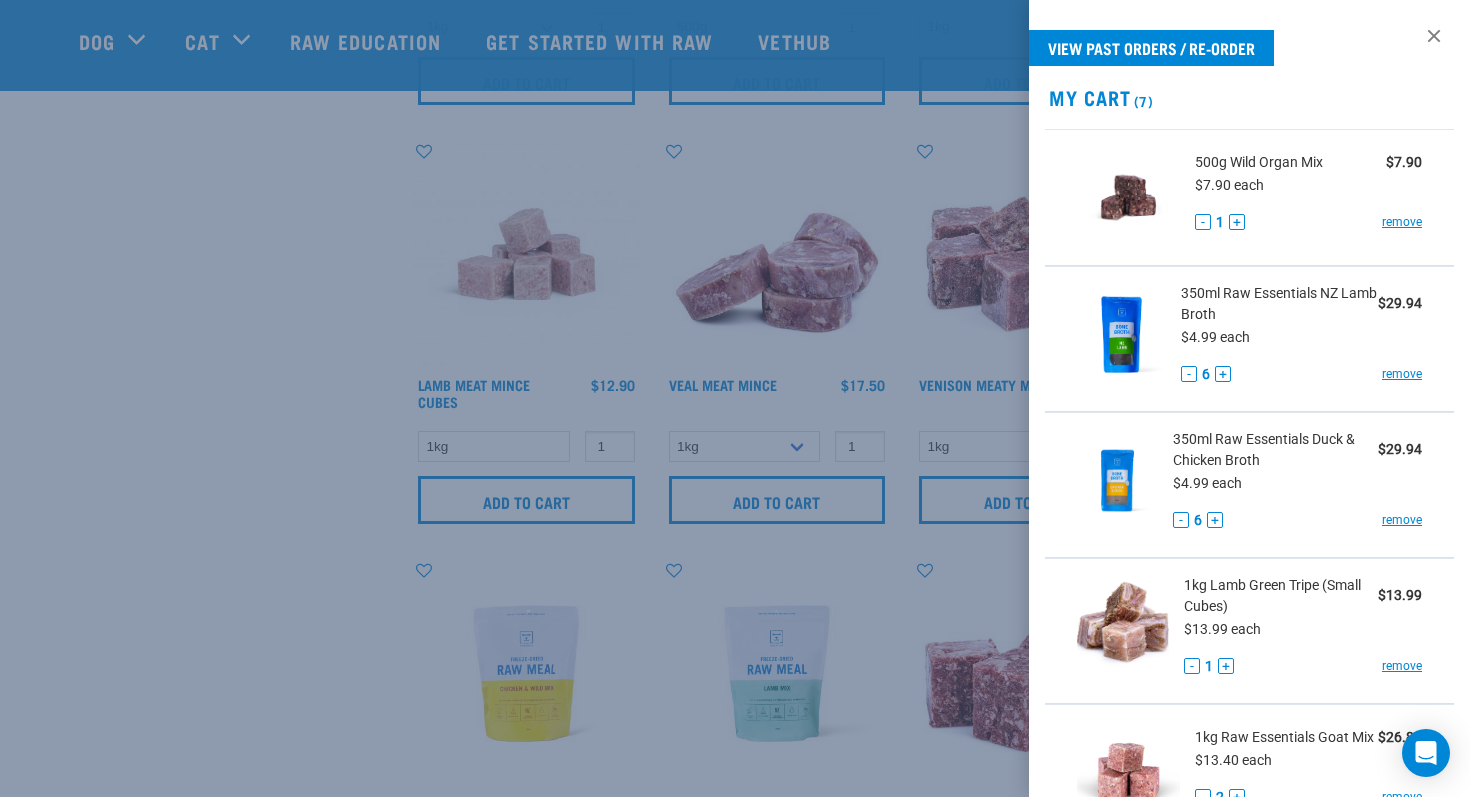 click at bounding box center (735, 398) 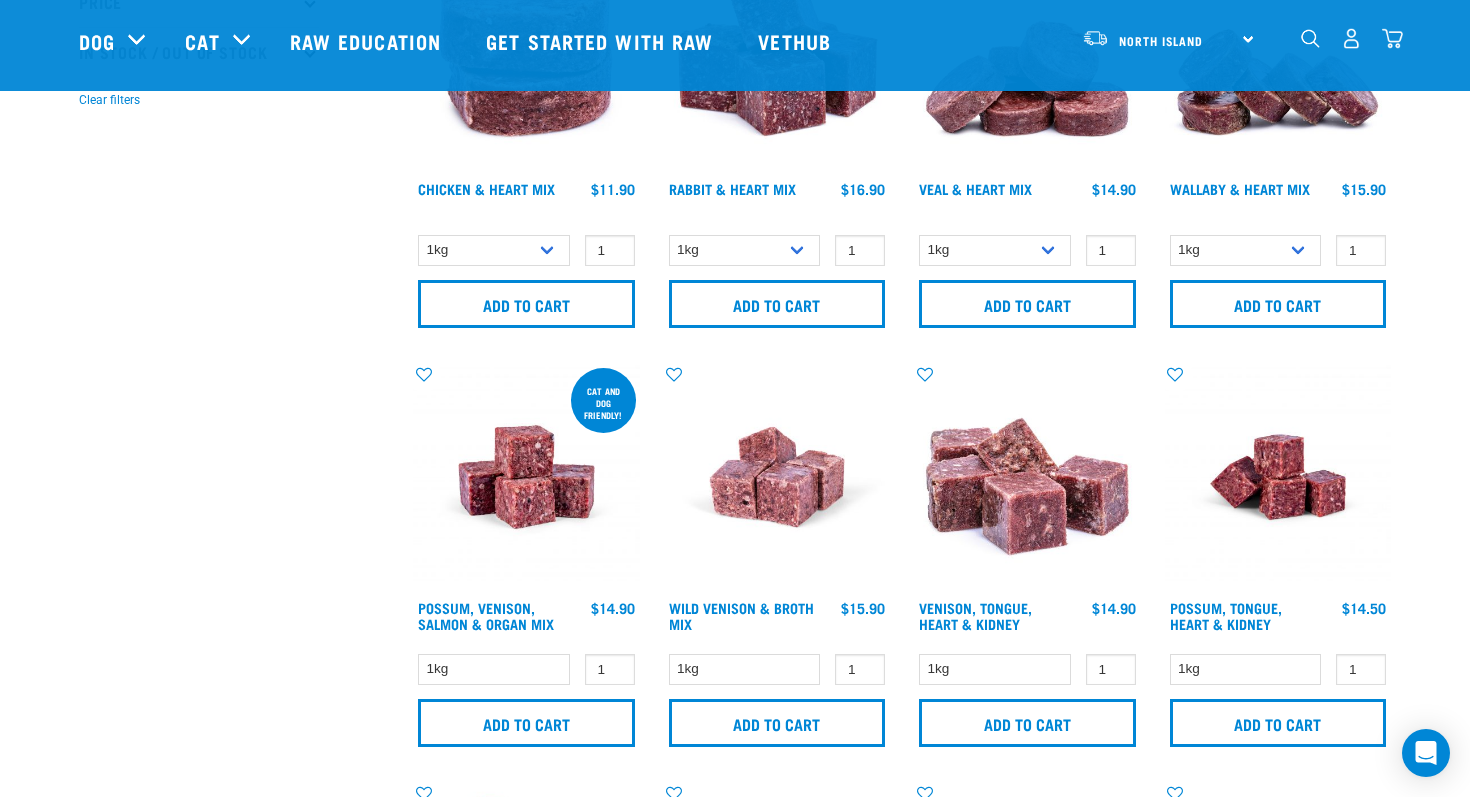 scroll, scrollTop: 620, scrollLeft: 0, axis: vertical 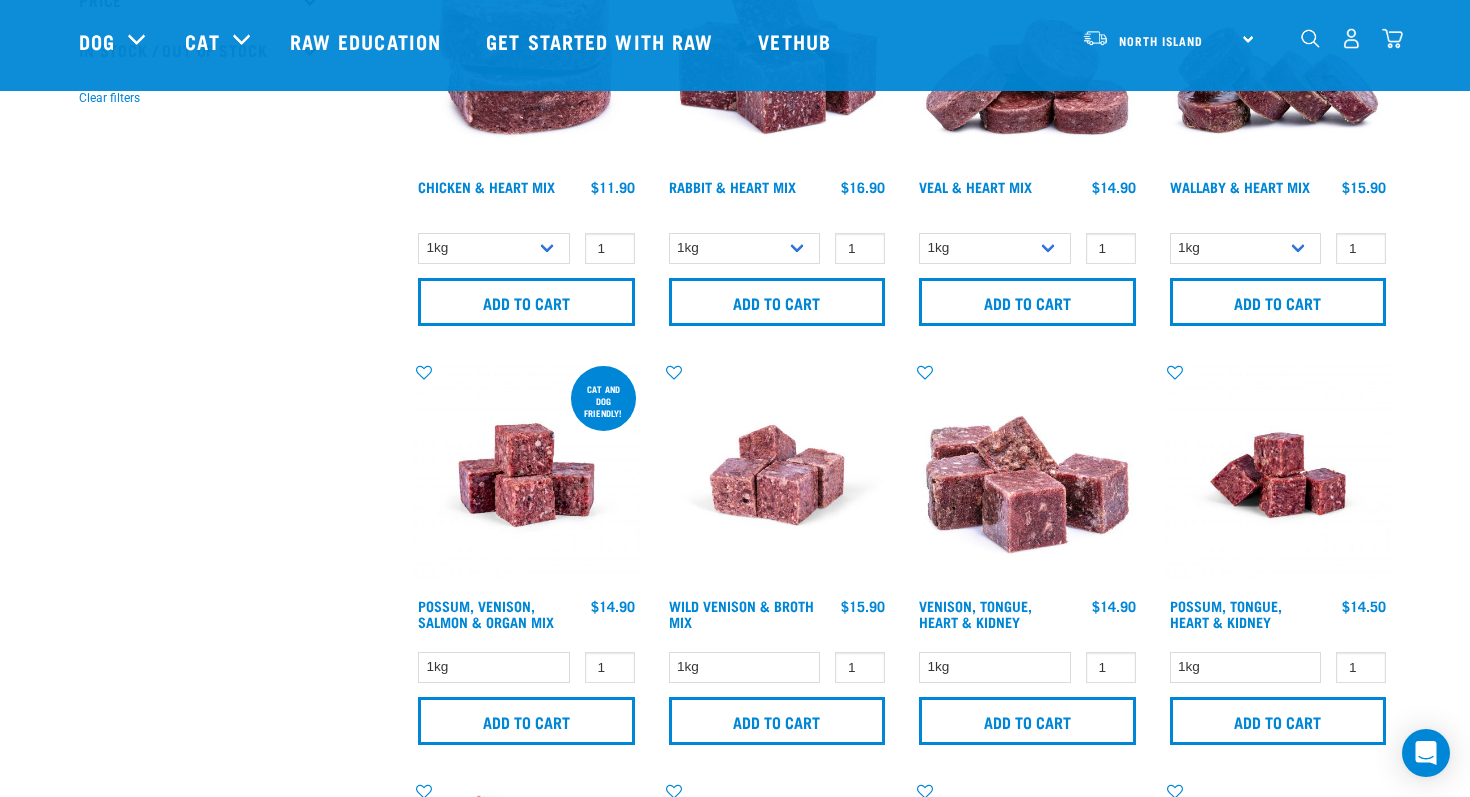 click at bounding box center [1392, 38] 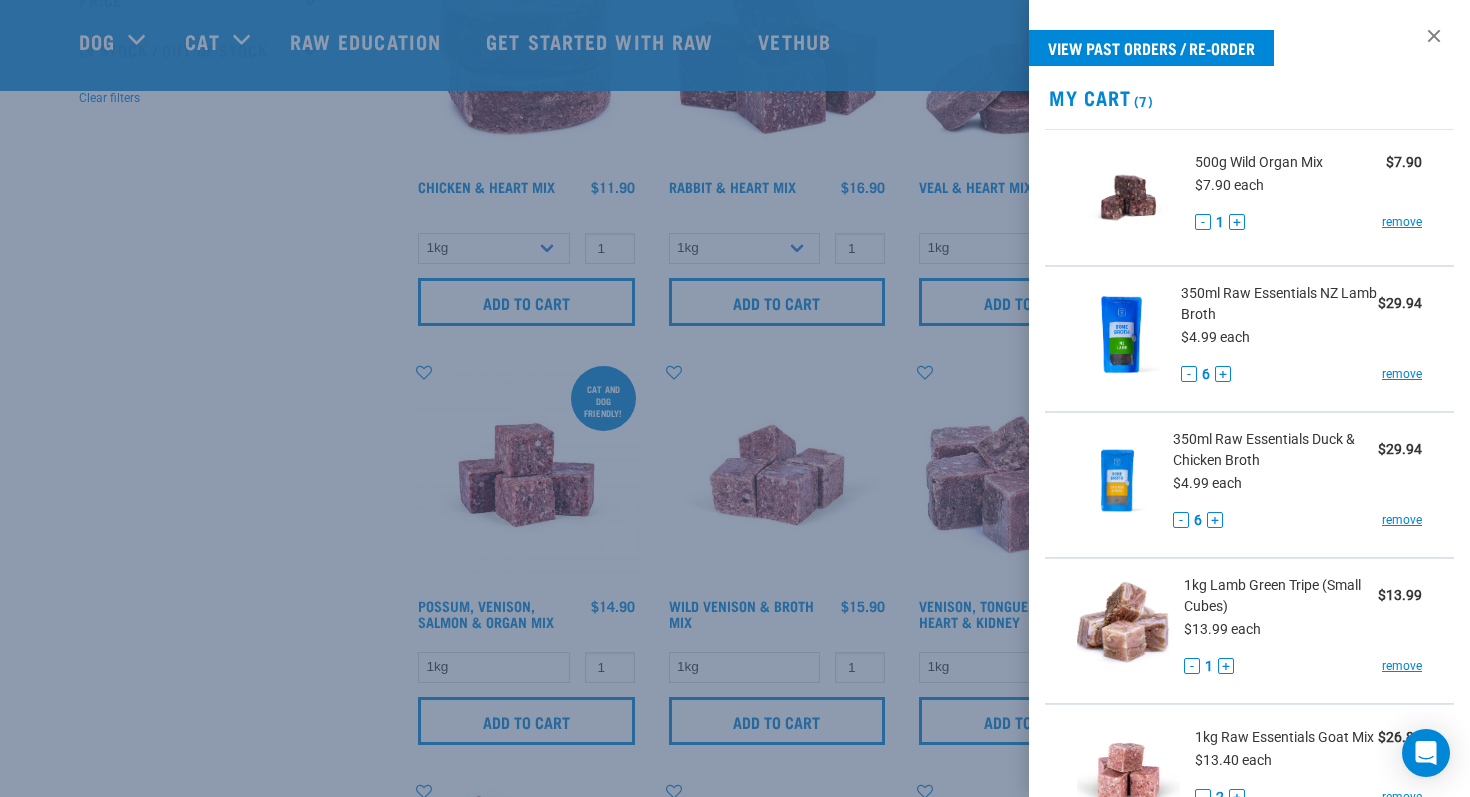 click at bounding box center (735, 398) 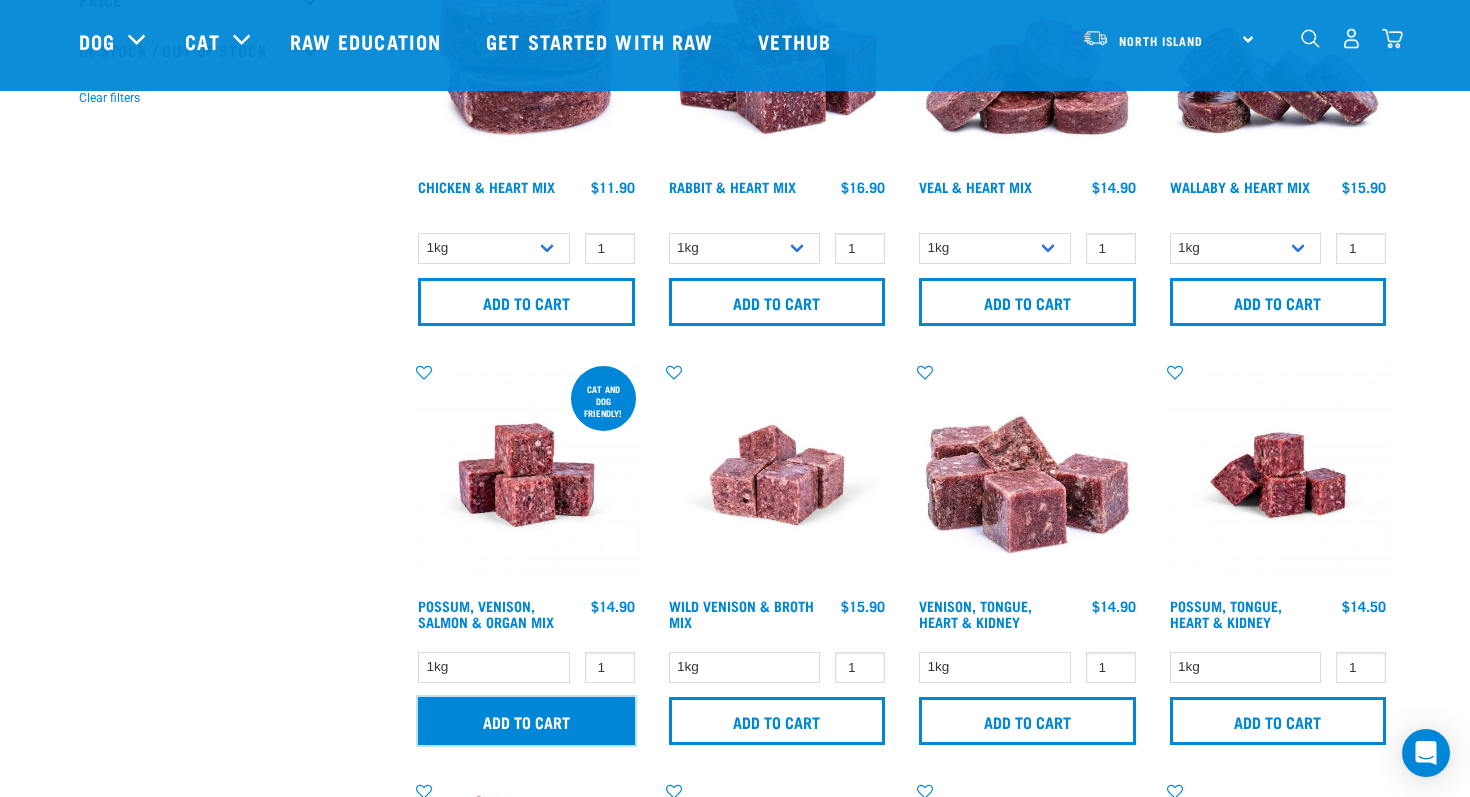 click on "Add to cart" at bounding box center (526, 721) 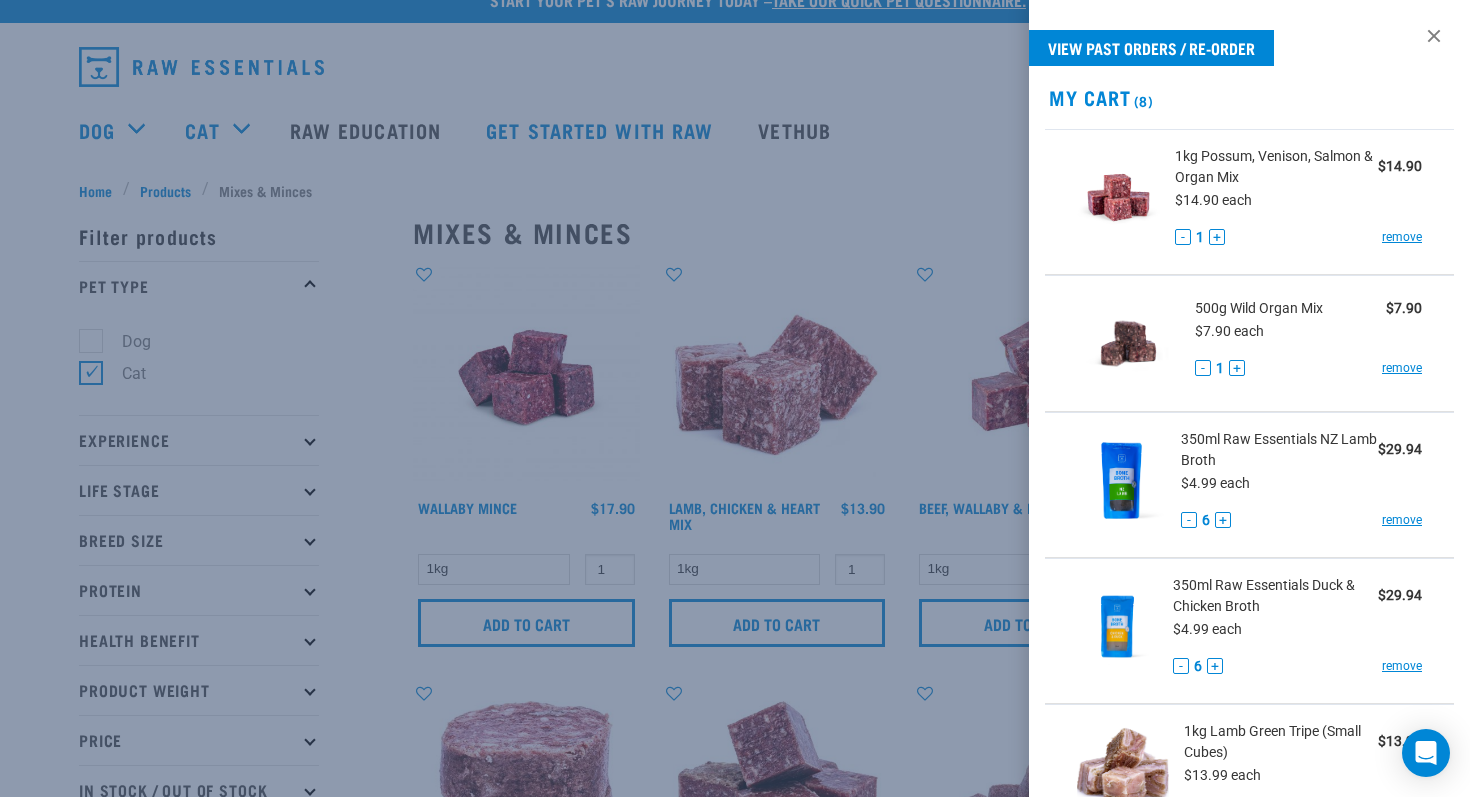 scroll, scrollTop: 0, scrollLeft: 0, axis: both 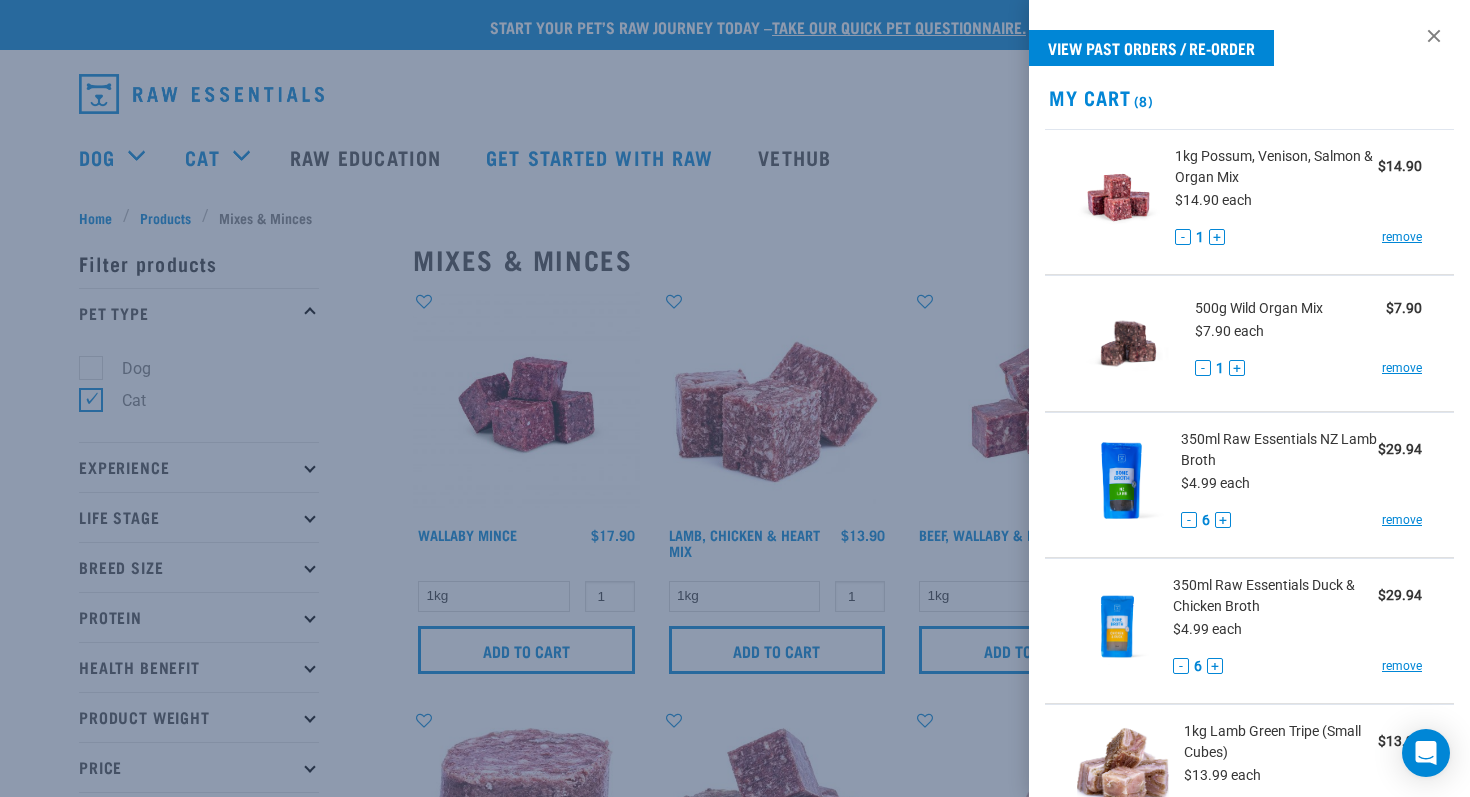 click at bounding box center (735, 398) 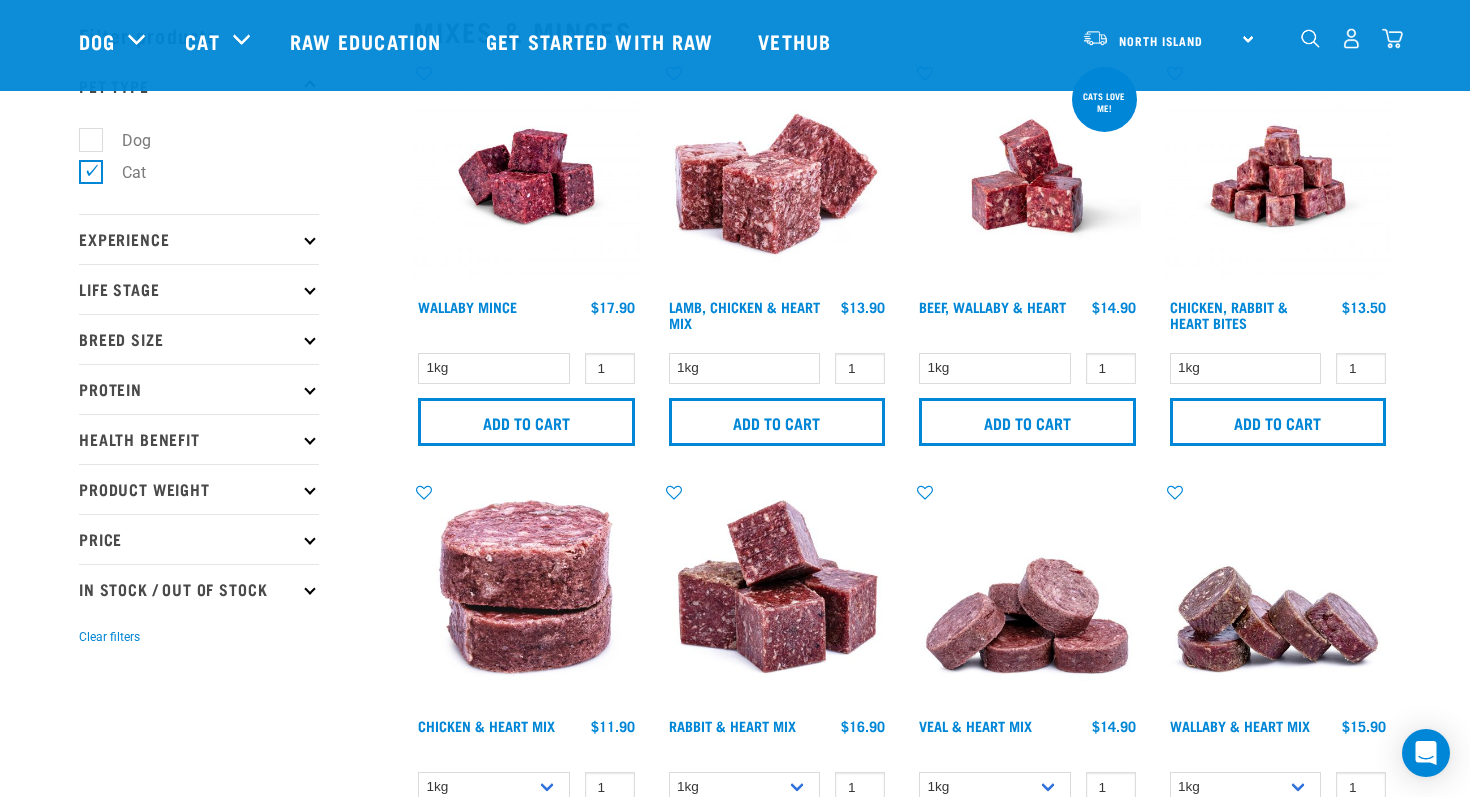 scroll, scrollTop: 84, scrollLeft: 0, axis: vertical 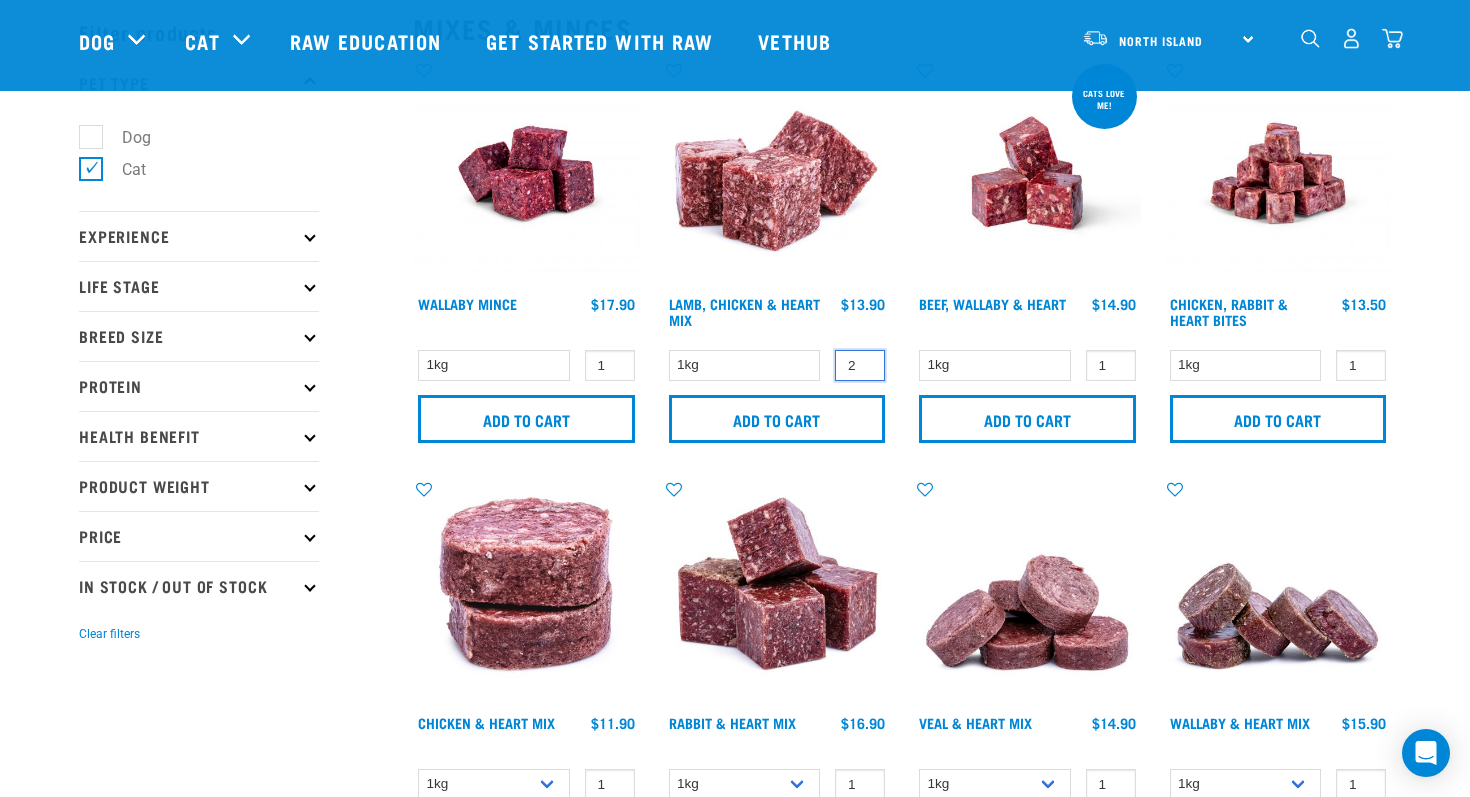 type on "2" 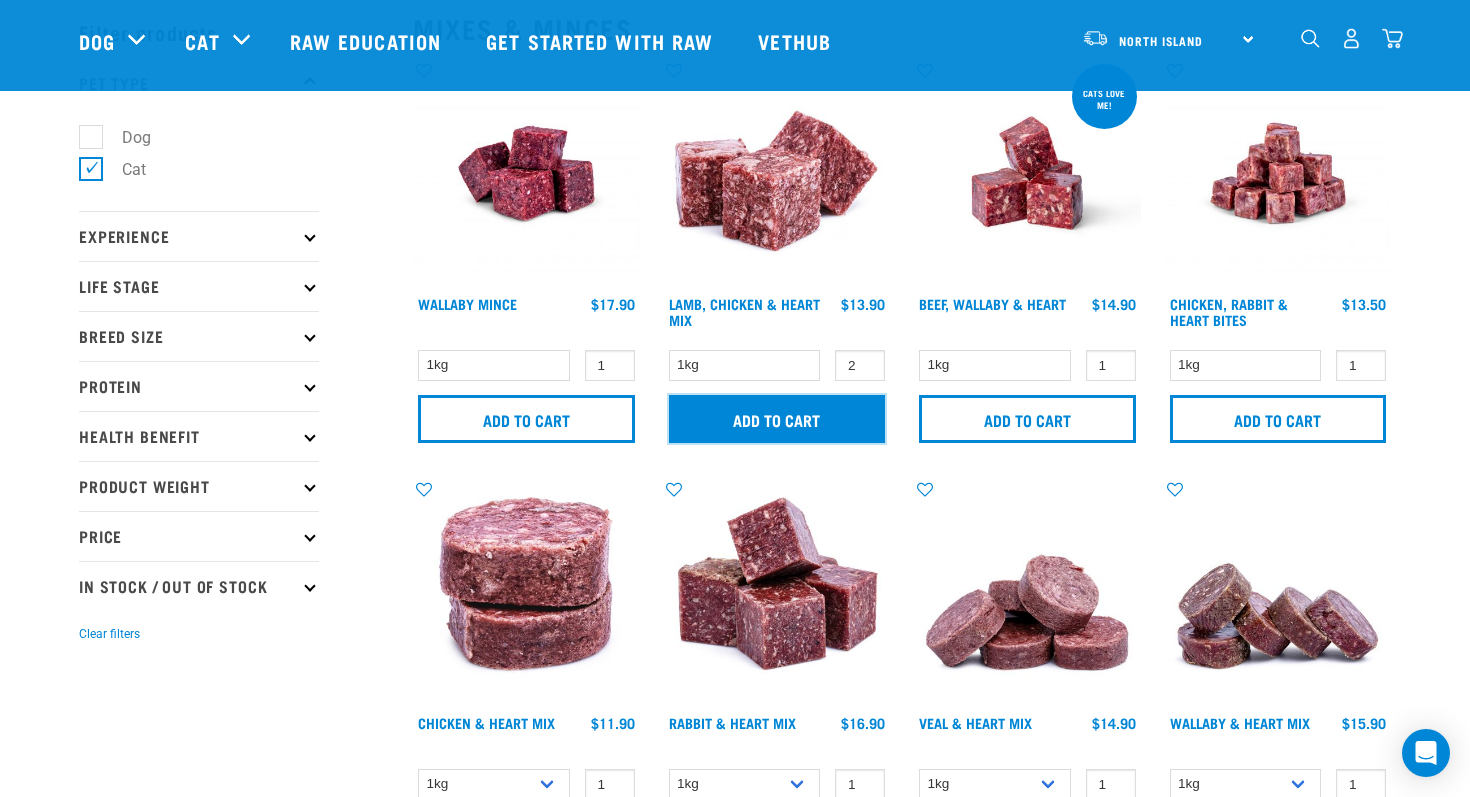 click on "Add to cart" at bounding box center (777, 419) 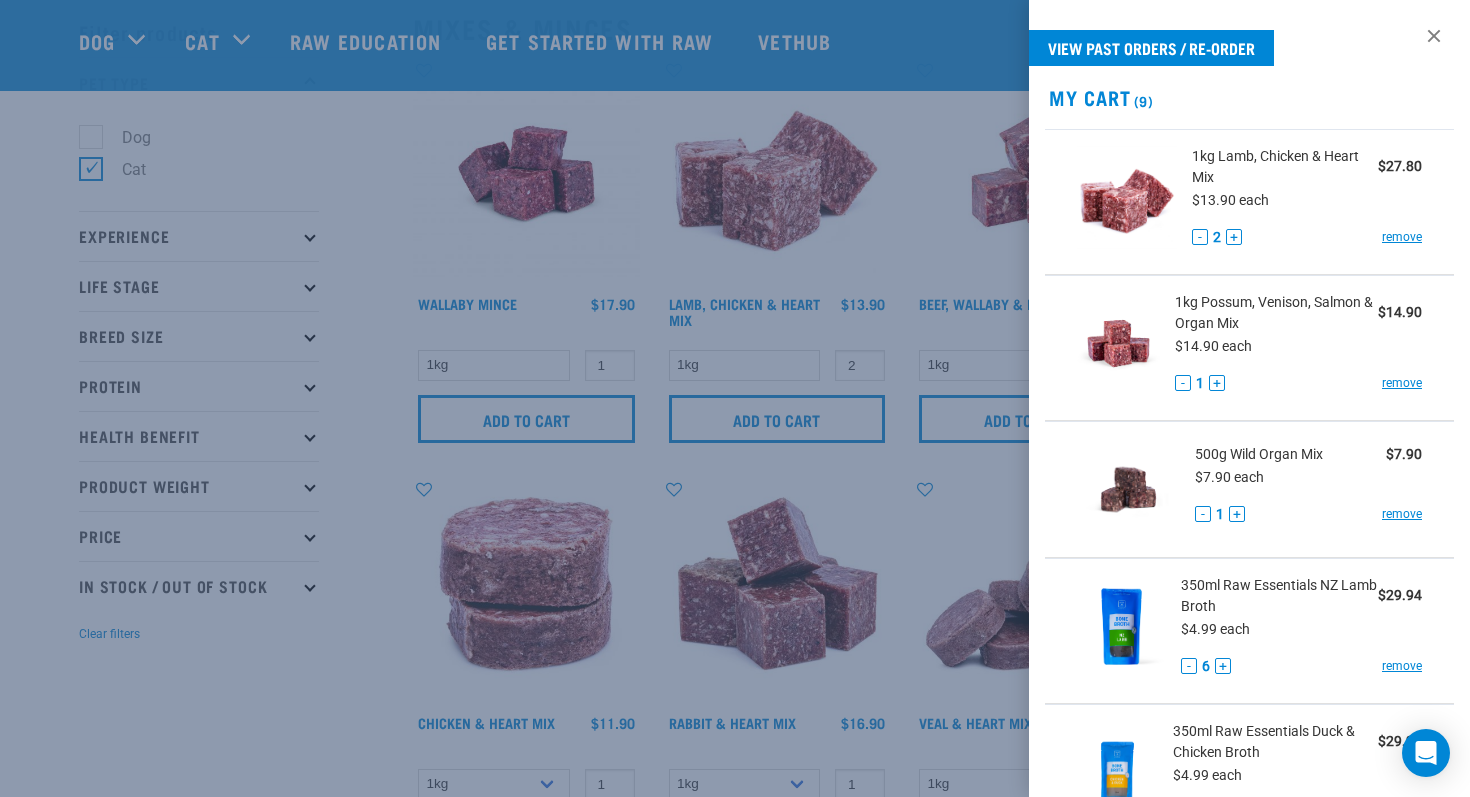 click at bounding box center [735, 398] 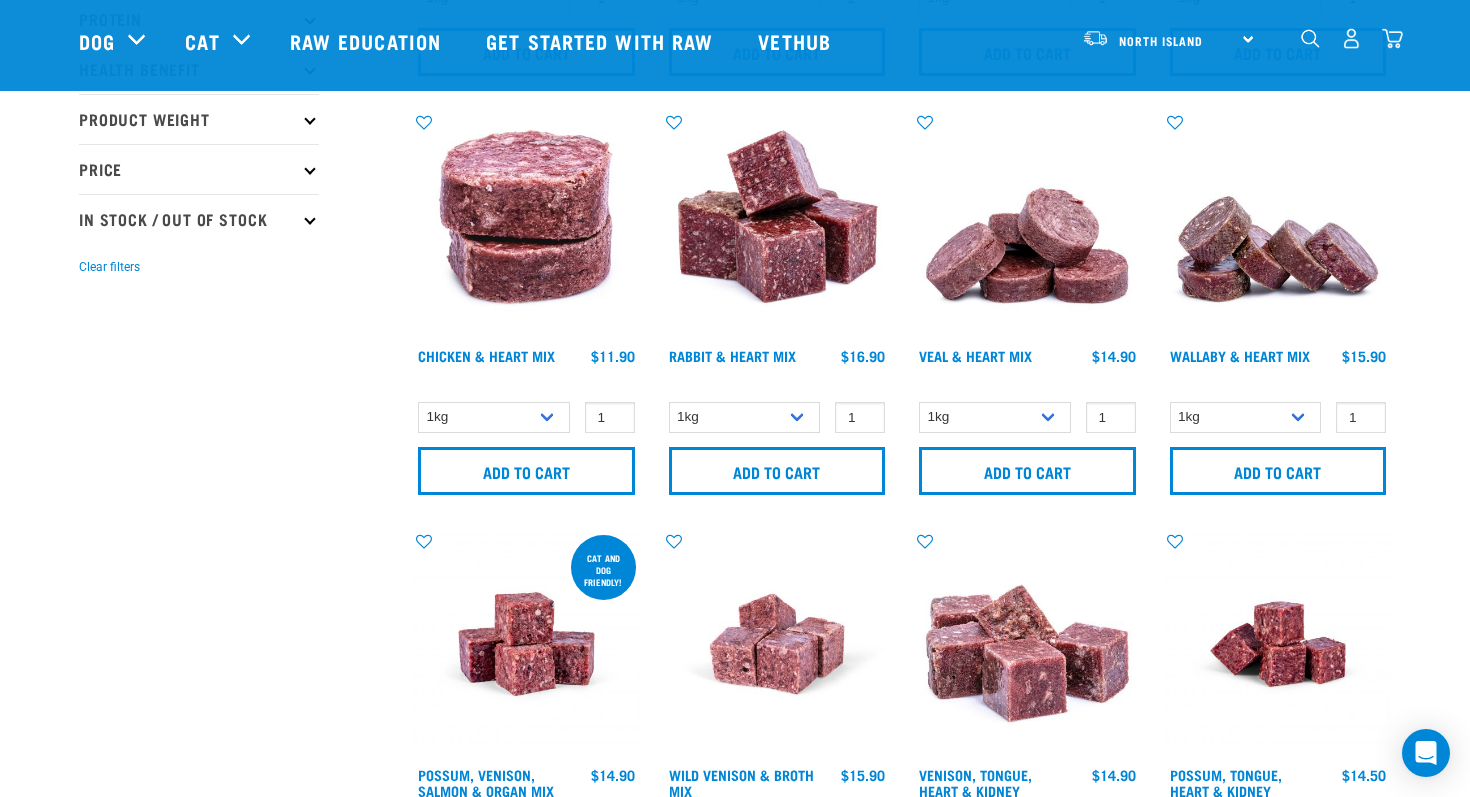 scroll, scrollTop: 427, scrollLeft: 0, axis: vertical 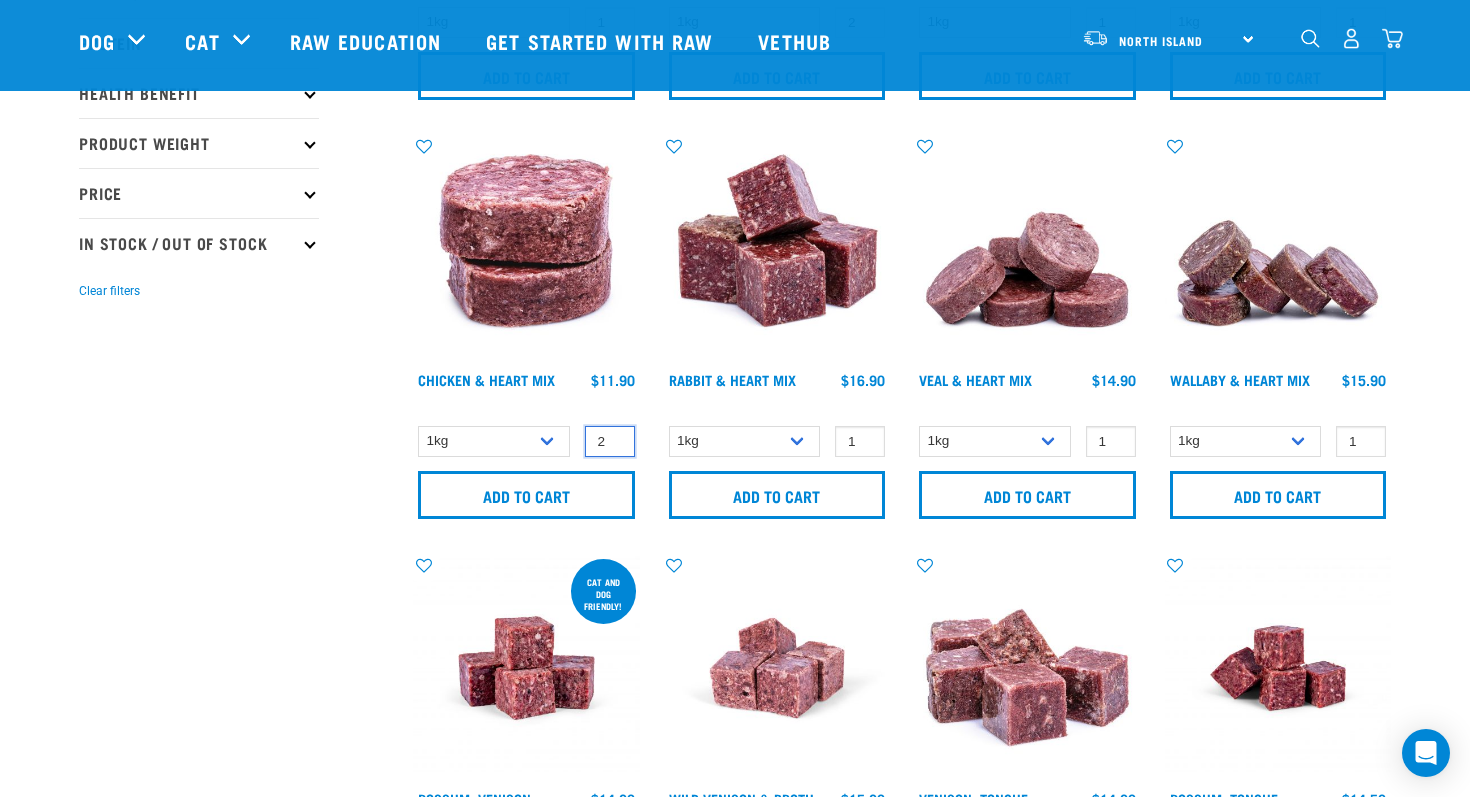 type on "2" 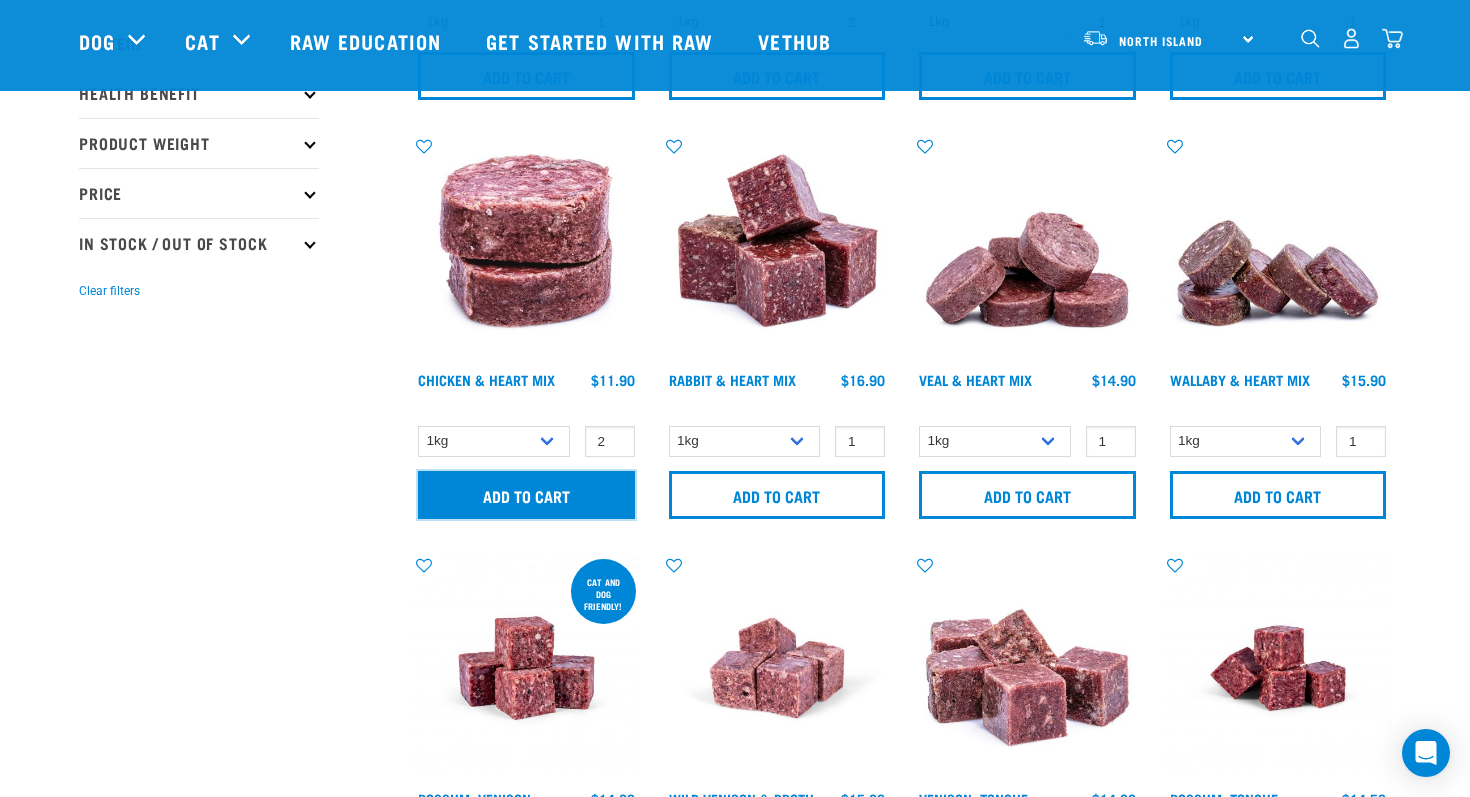 click on "Add to cart" at bounding box center [526, 495] 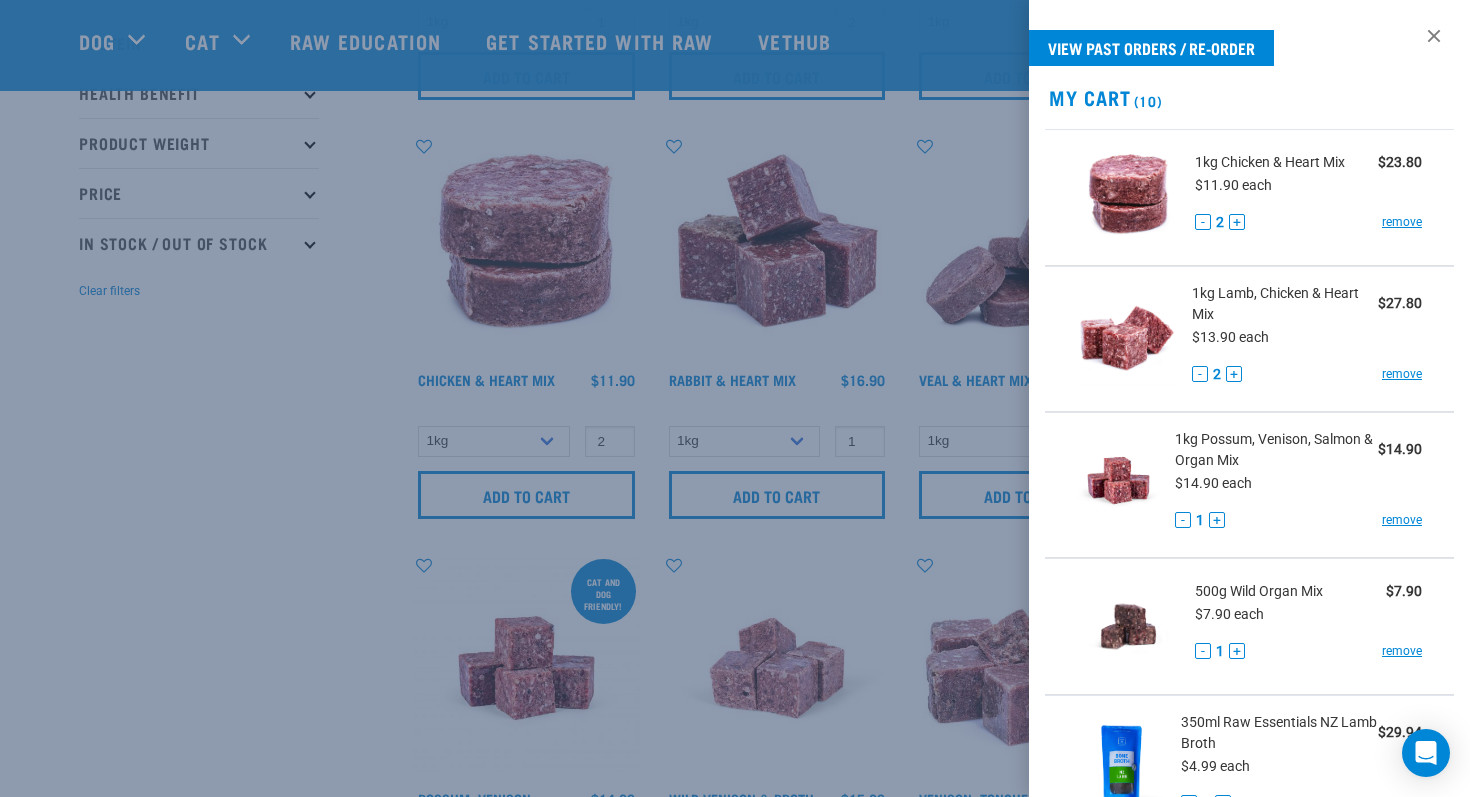 click at bounding box center [735, 398] 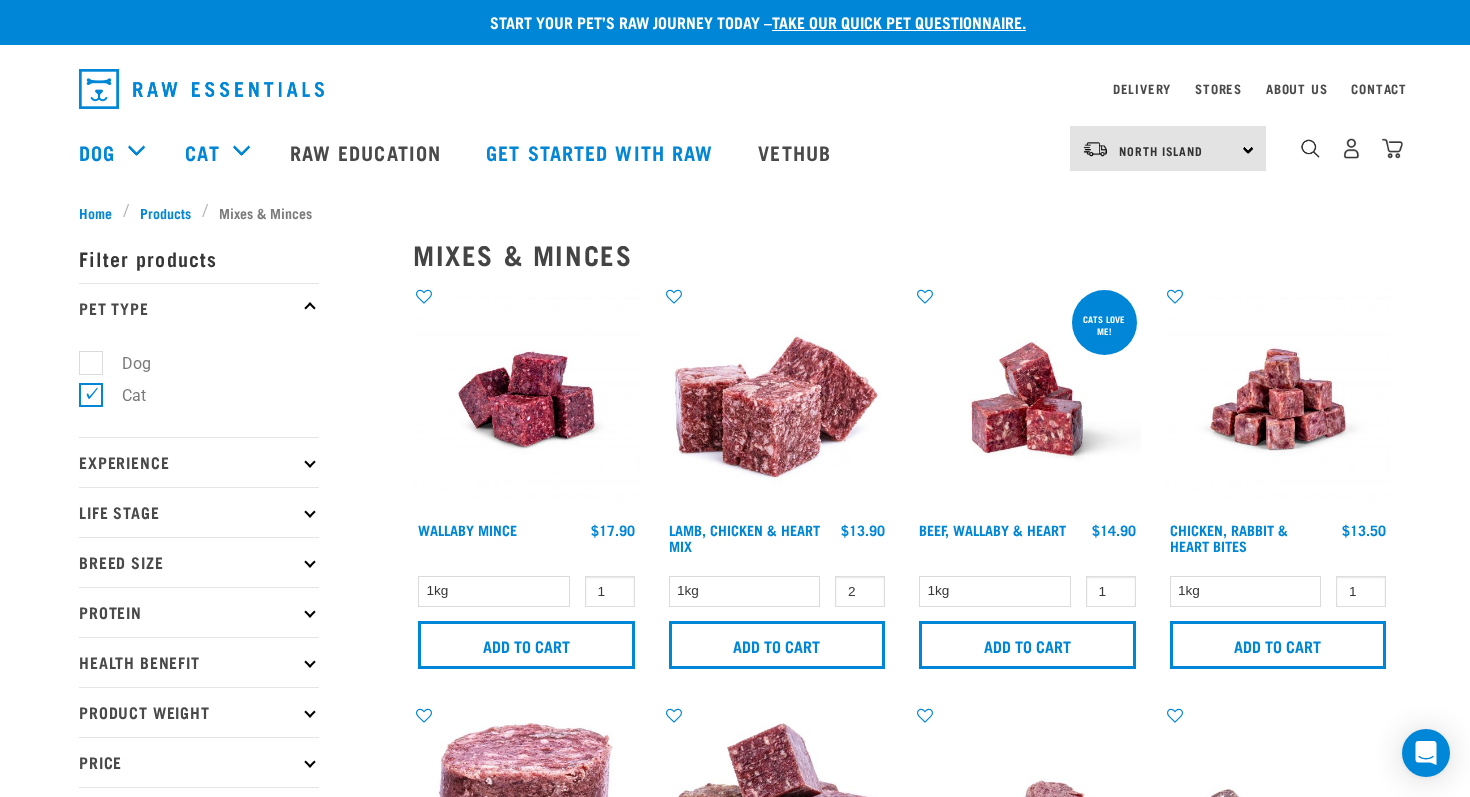 scroll, scrollTop: 0, scrollLeft: 0, axis: both 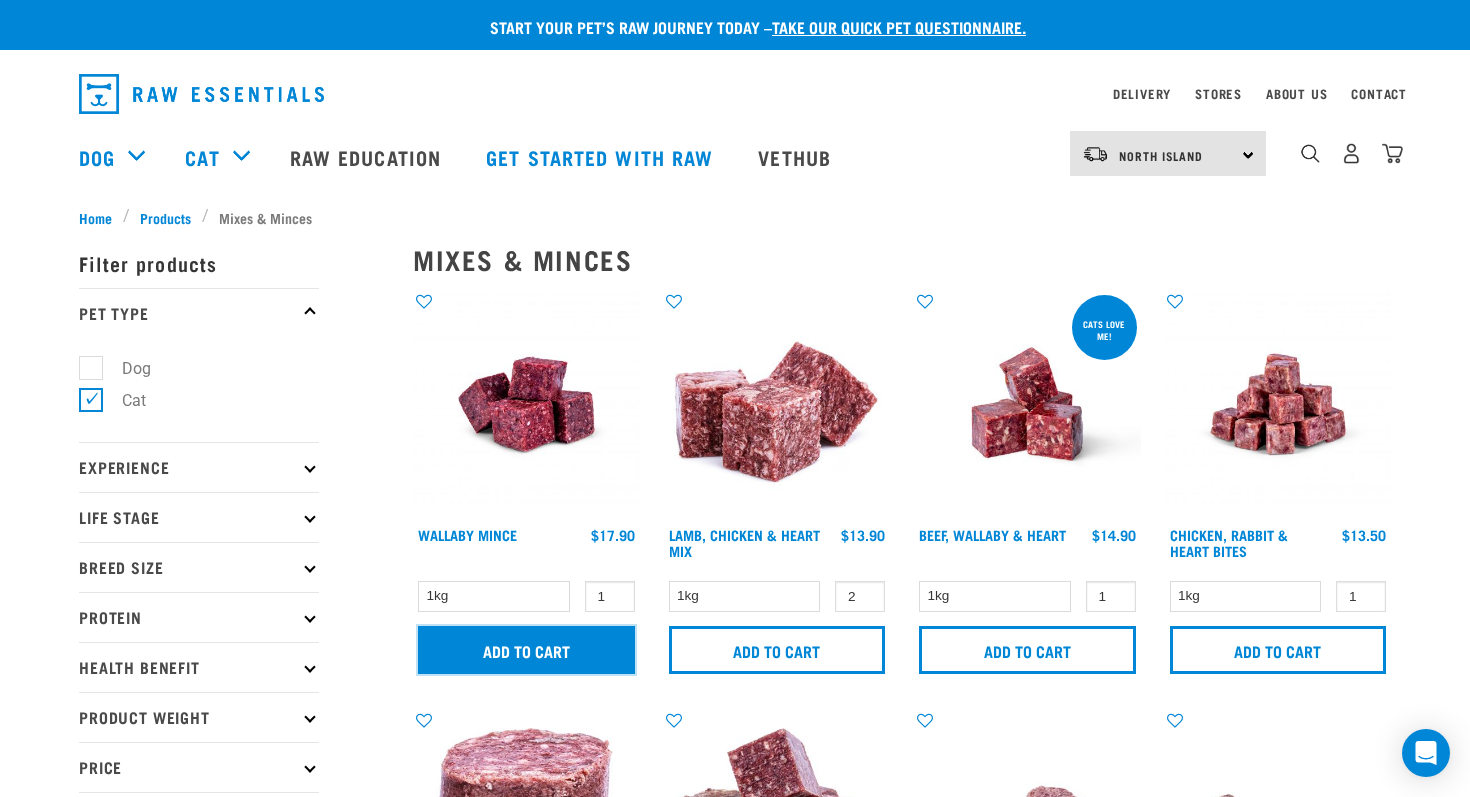 click on "Add to cart" at bounding box center [526, 650] 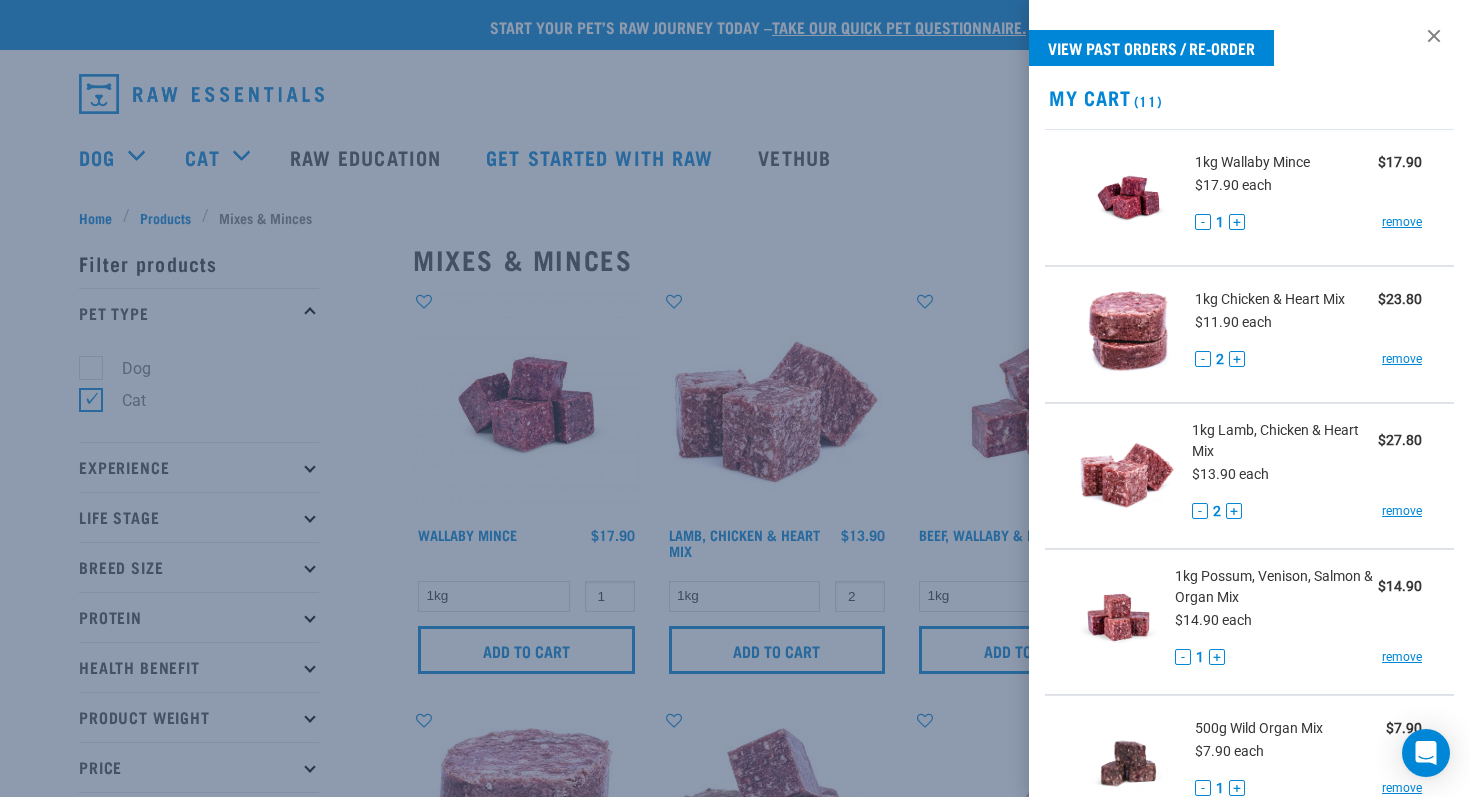 click at bounding box center (735, 398) 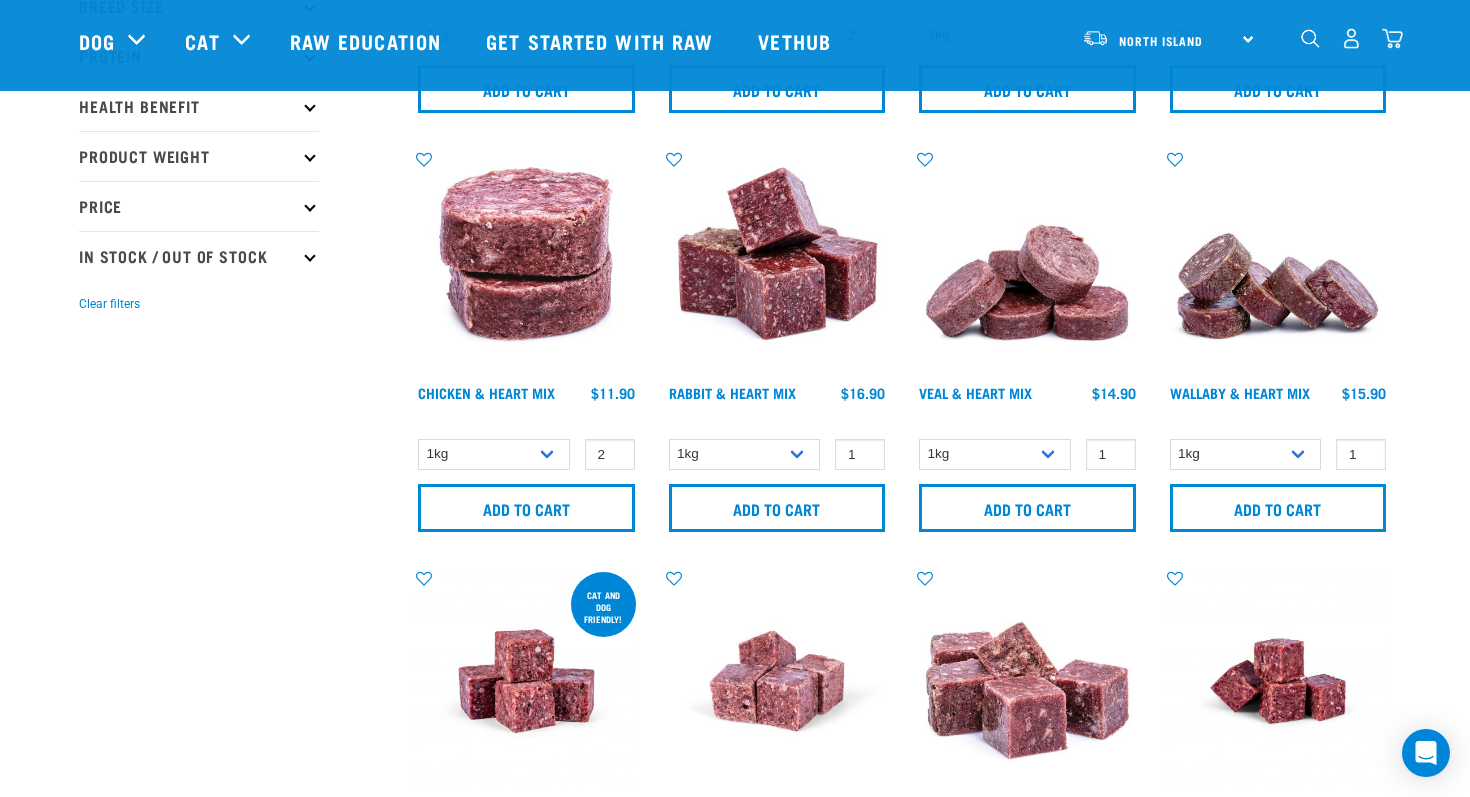 scroll, scrollTop: 431, scrollLeft: 0, axis: vertical 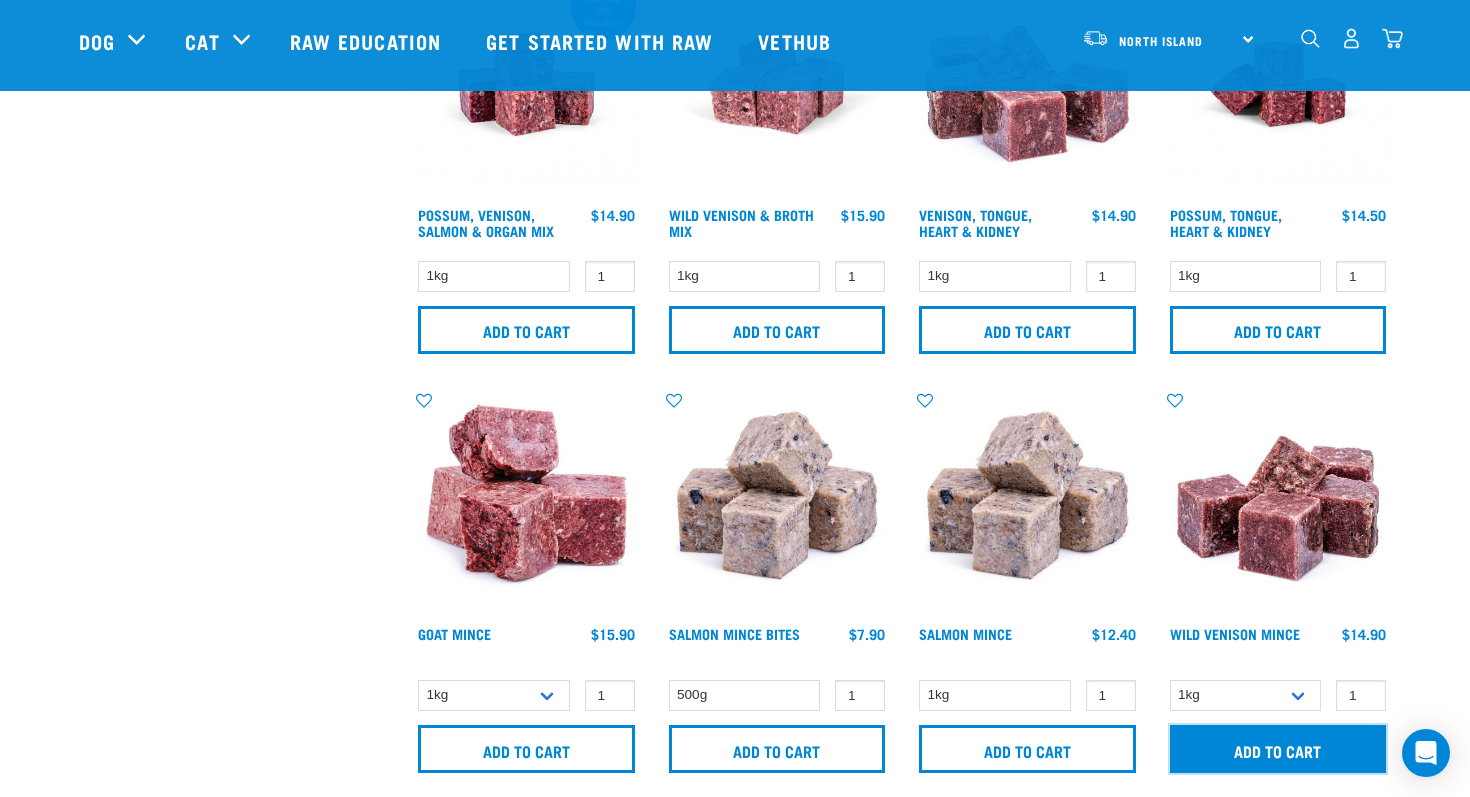 click on "Add to cart" at bounding box center [1278, 749] 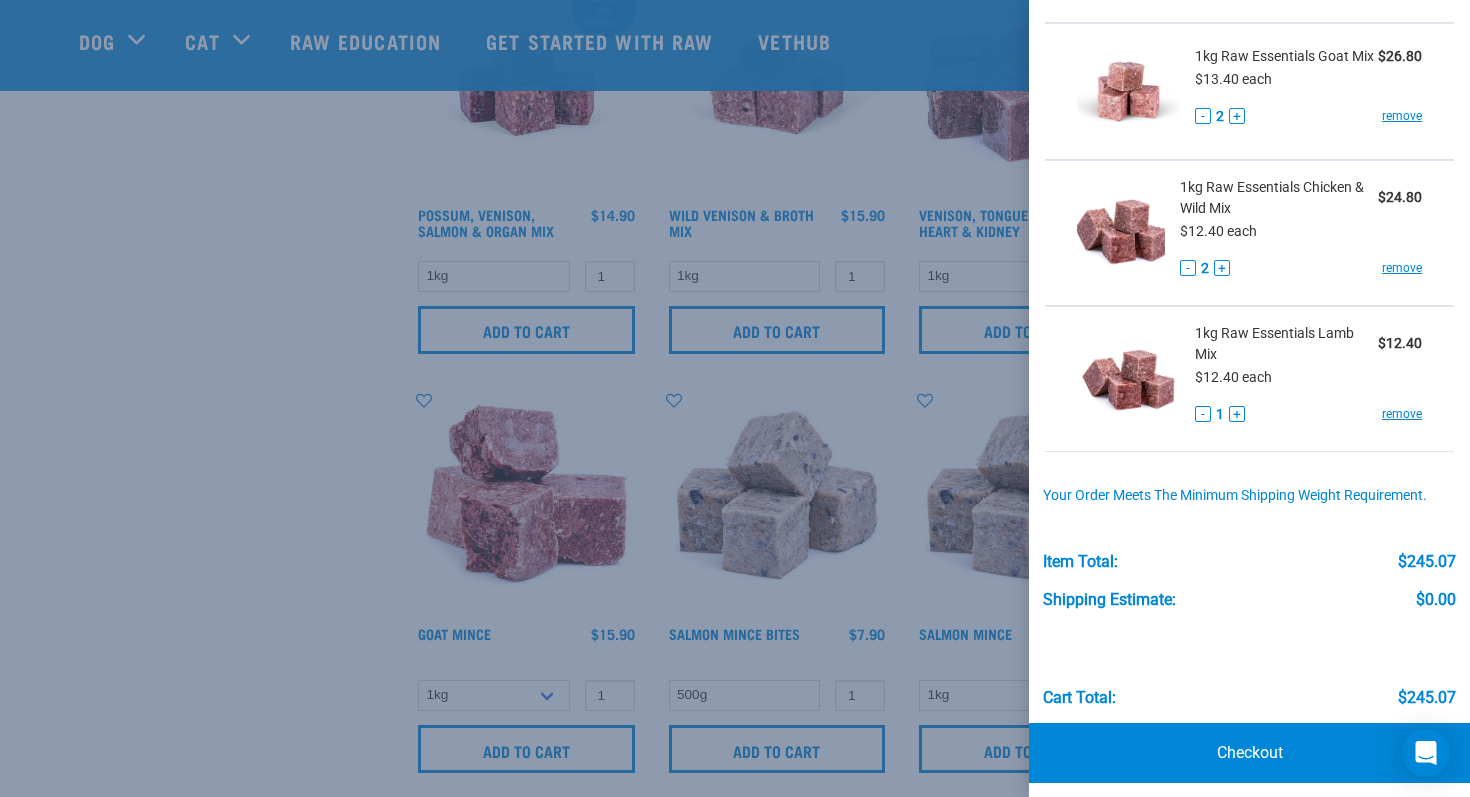 scroll, scrollTop: 1386, scrollLeft: 0, axis: vertical 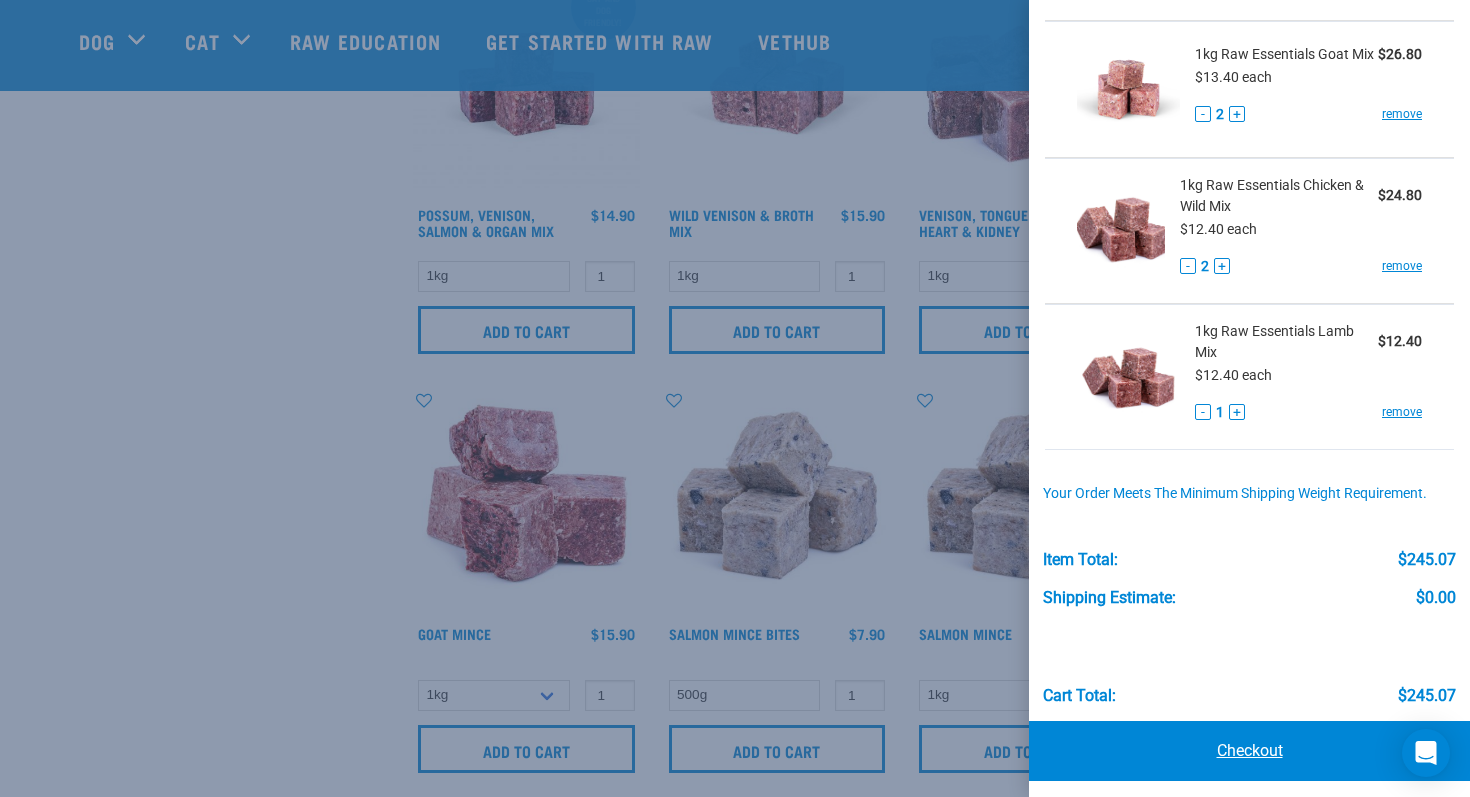 click on "Checkout" at bounding box center (1249, 751) 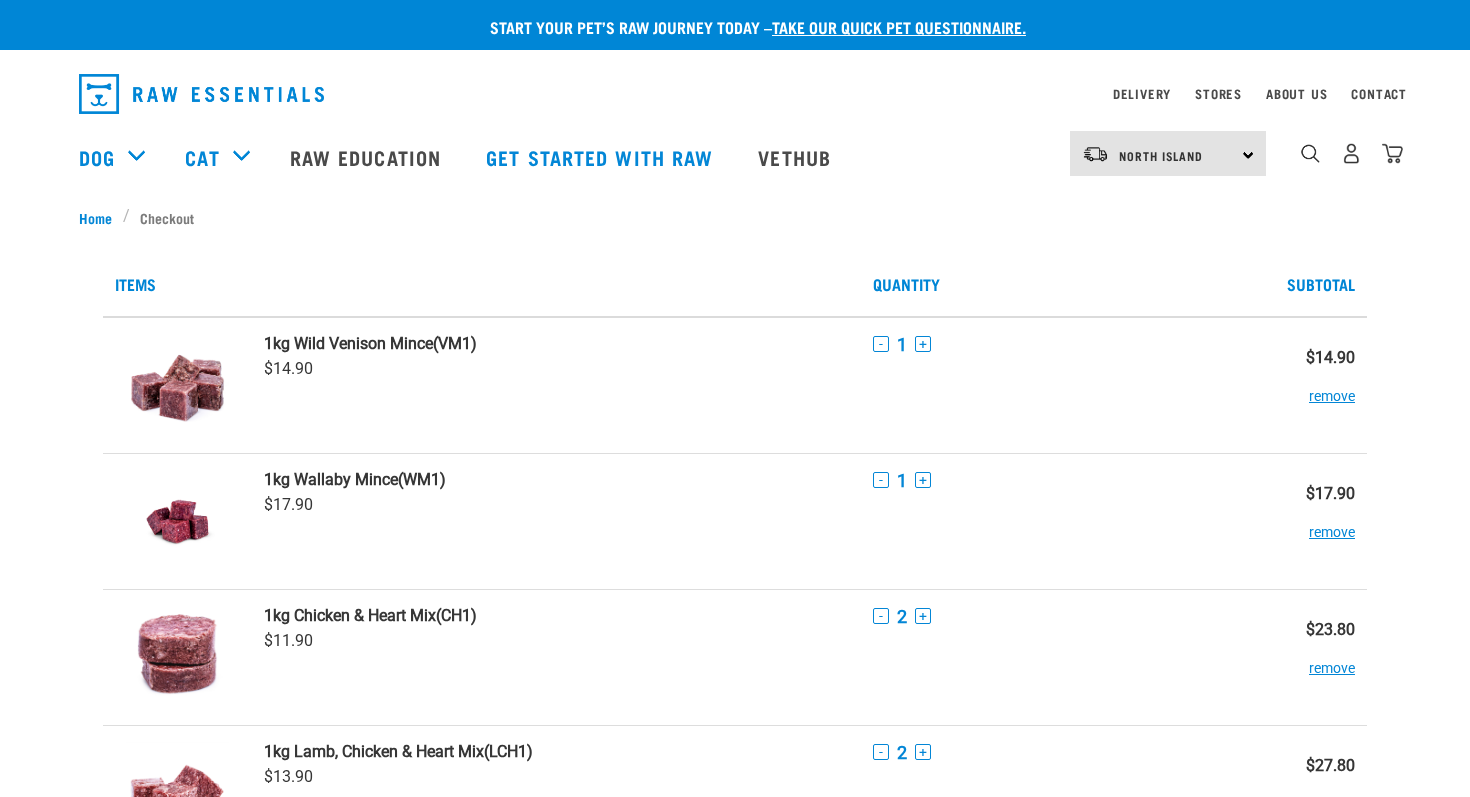 scroll, scrollTop: 0, scrollLeft: 0, axis: both 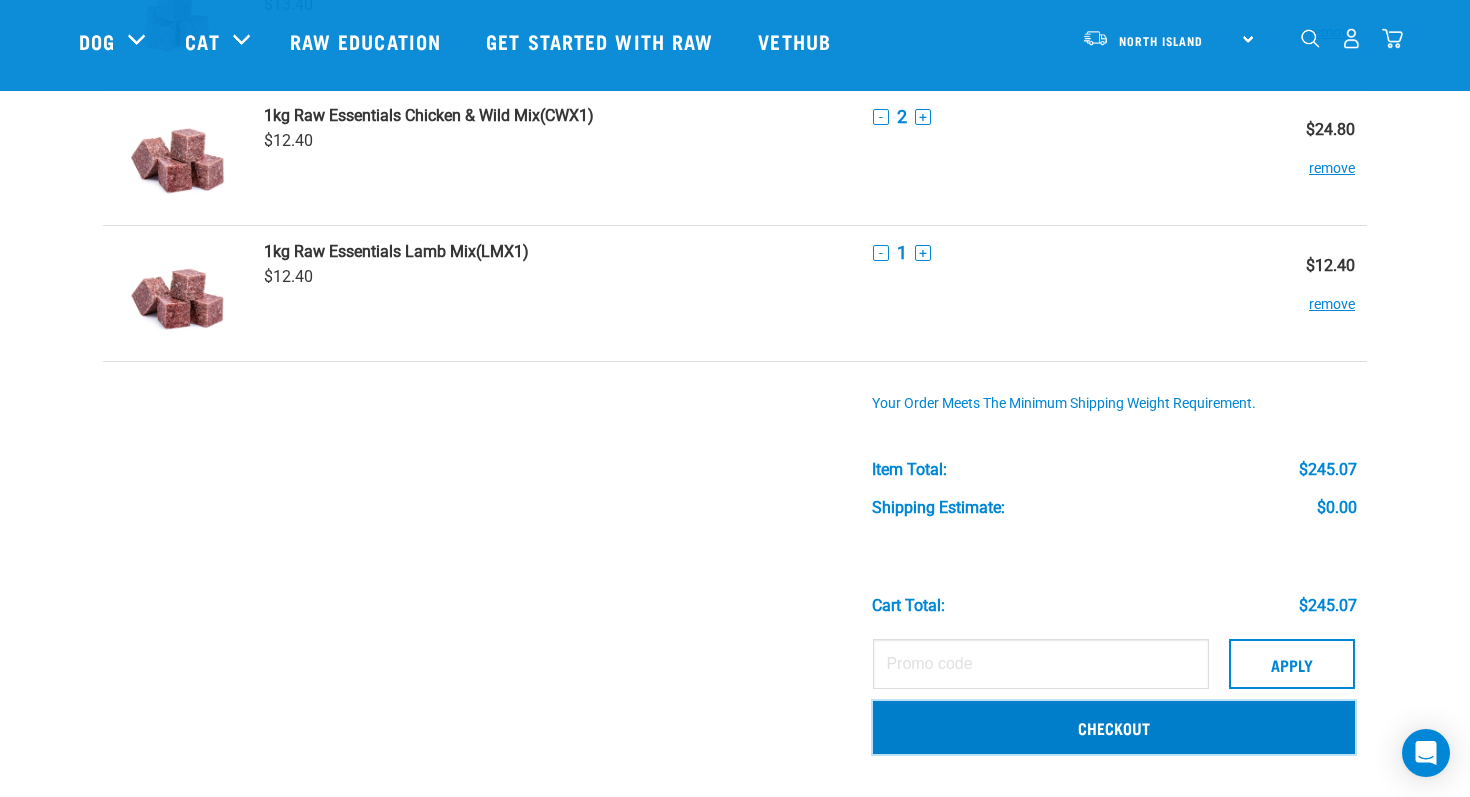 click on "Checkout" at bounding box center [1114, 727] 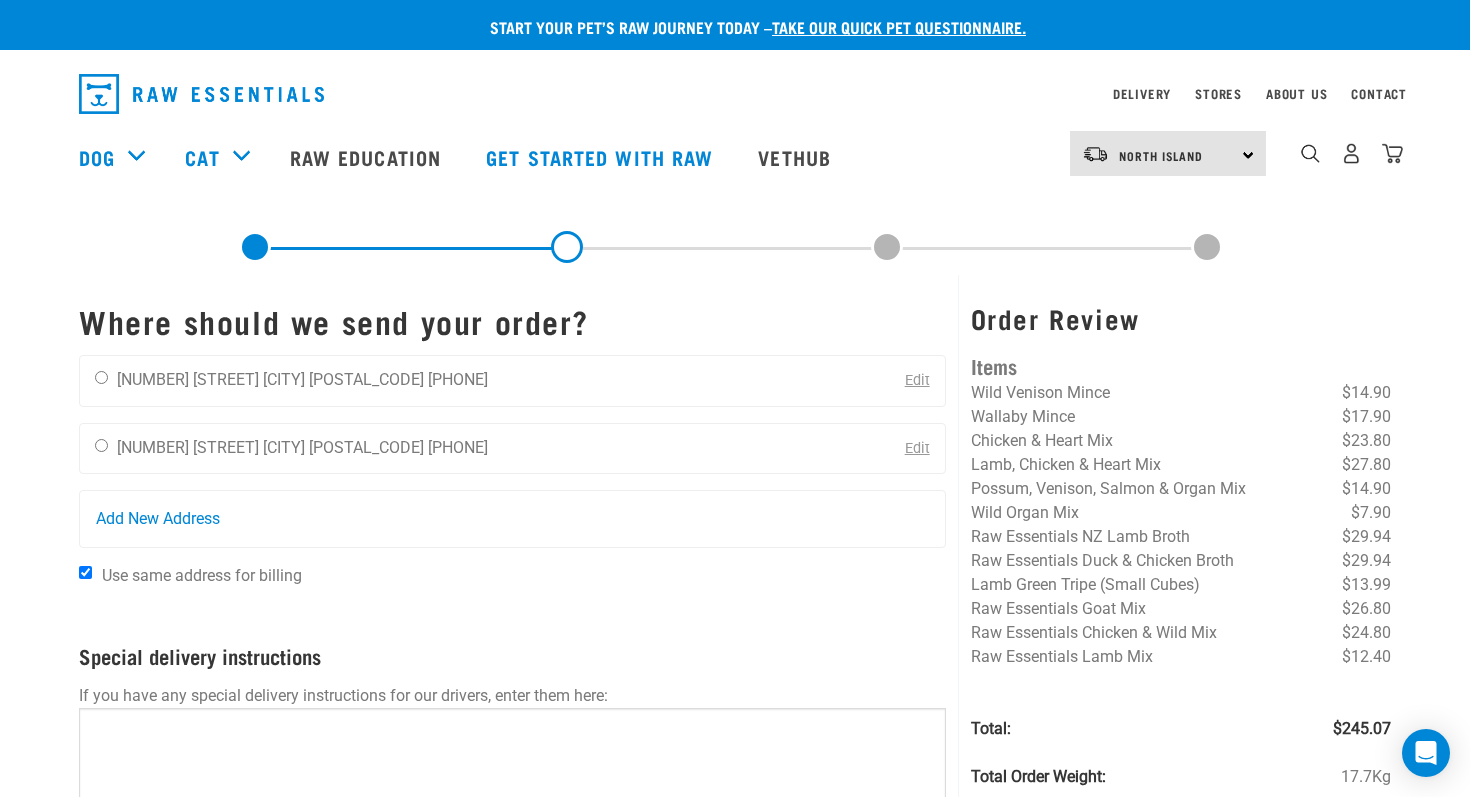 scroll, scrollTop: 0, scrollLeft: 0, axis: both 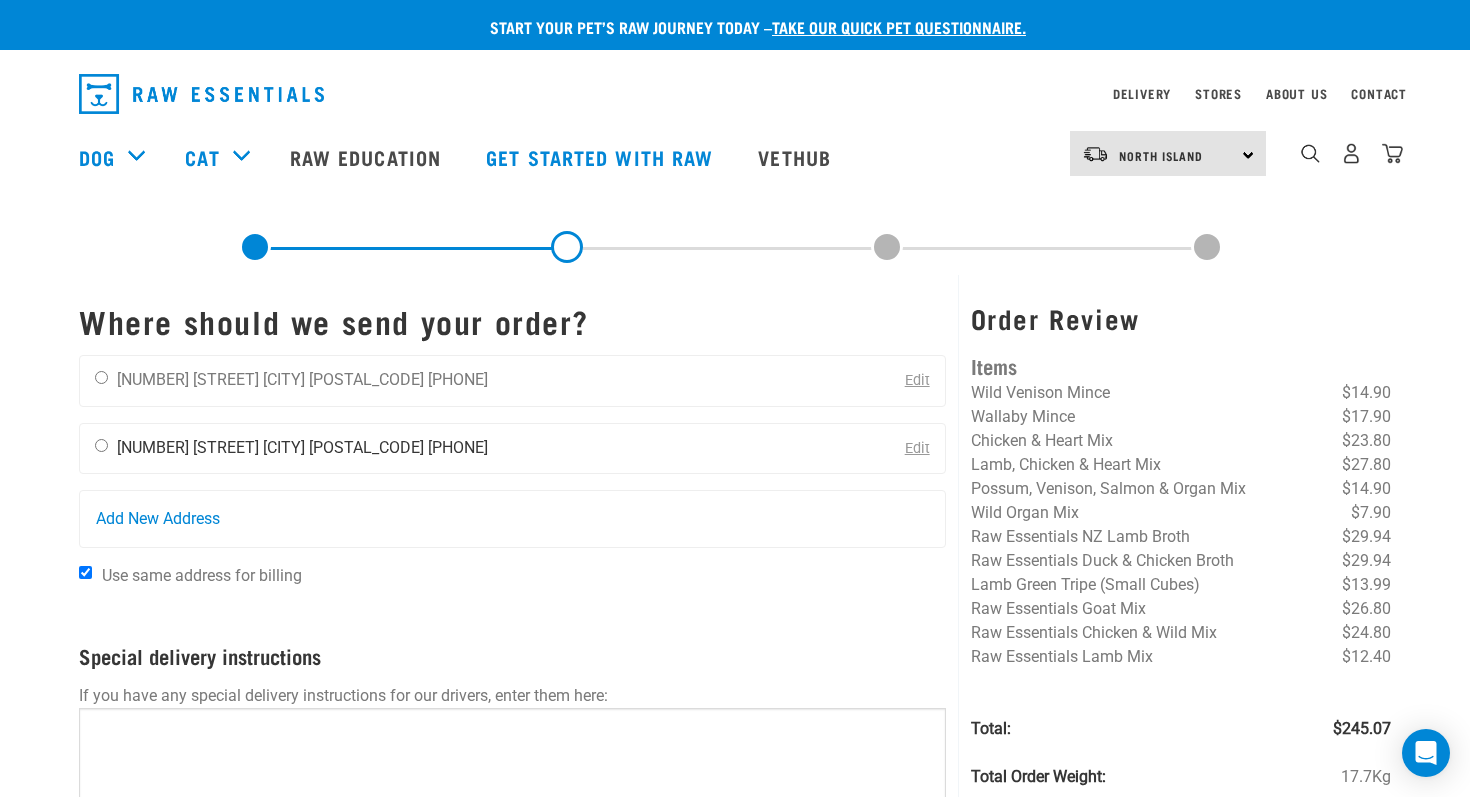 click at bounding box center (101, 445) 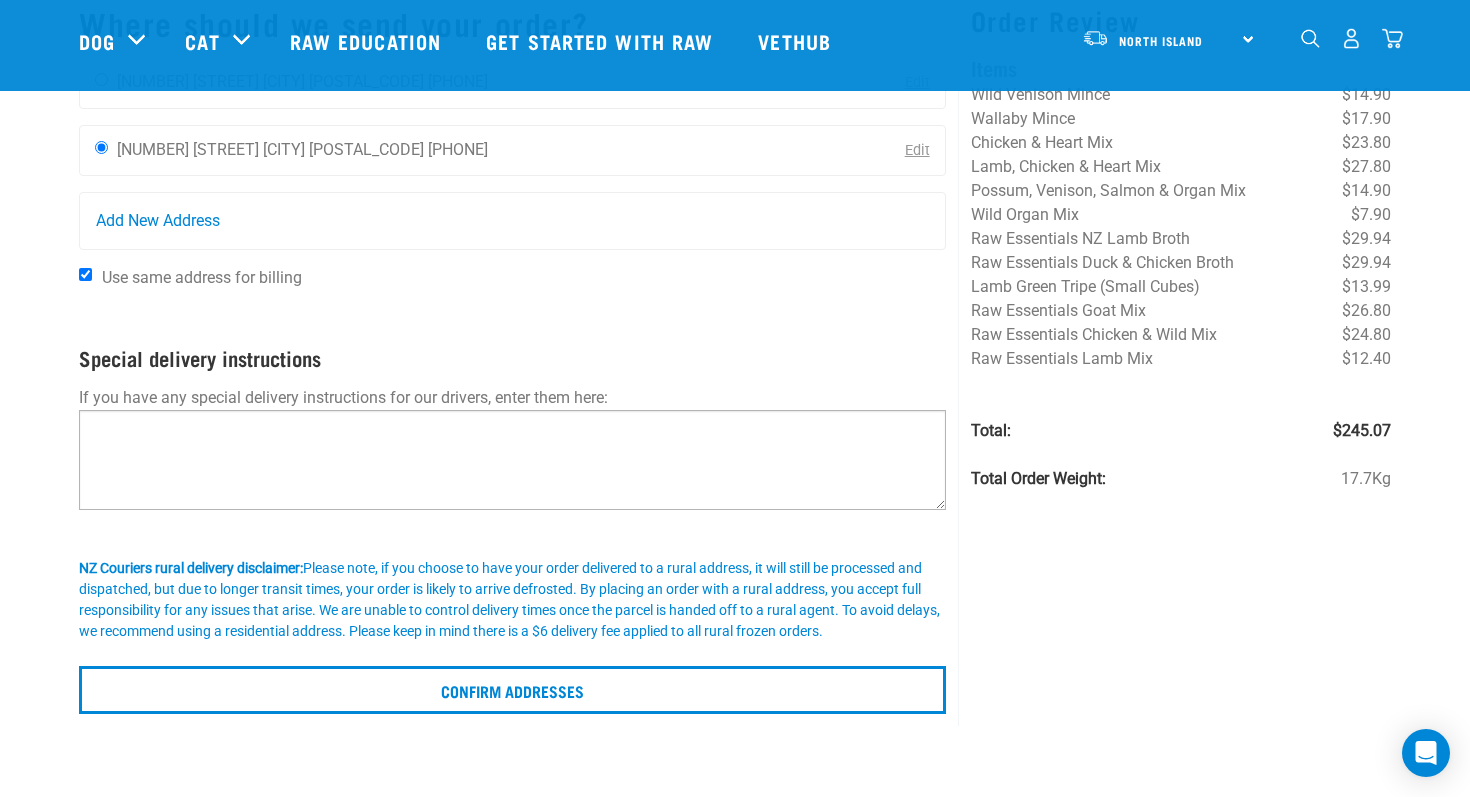 scroll, scrollTop: 154, scrollLeft: 0, axis: vertical 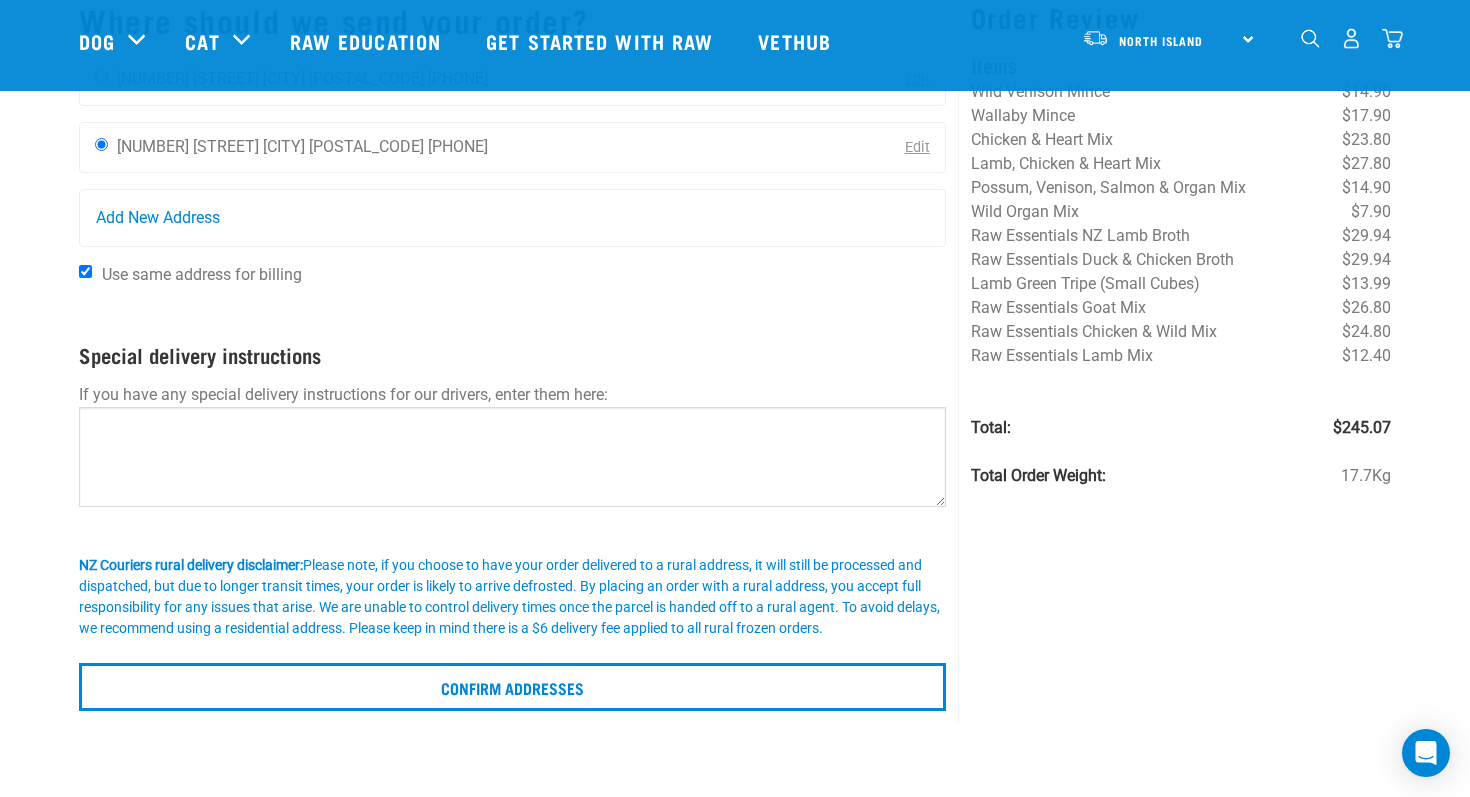 click on "Use same address for
billing" at bounding box center [85, 271] 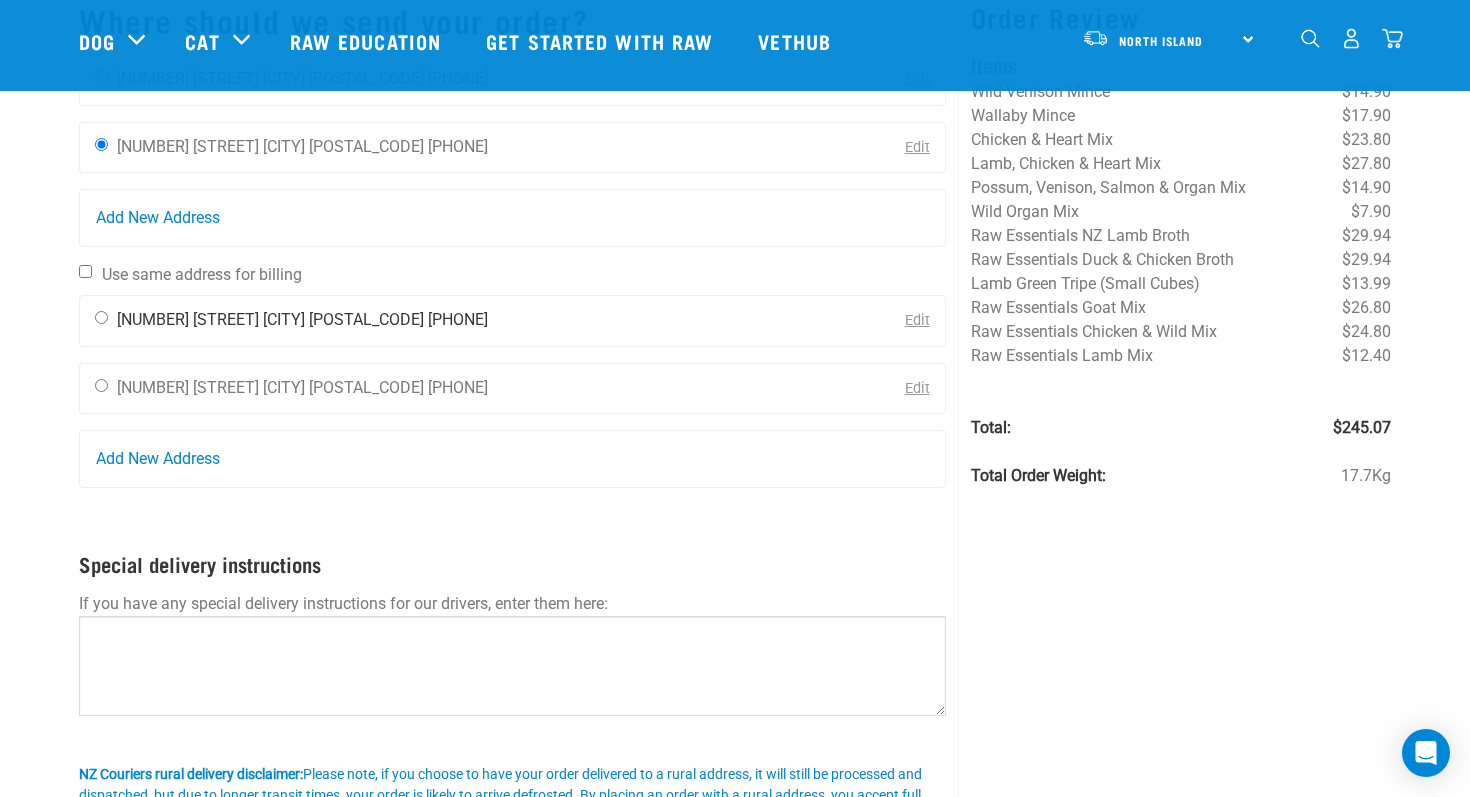 click at bounding box center (101, 317) 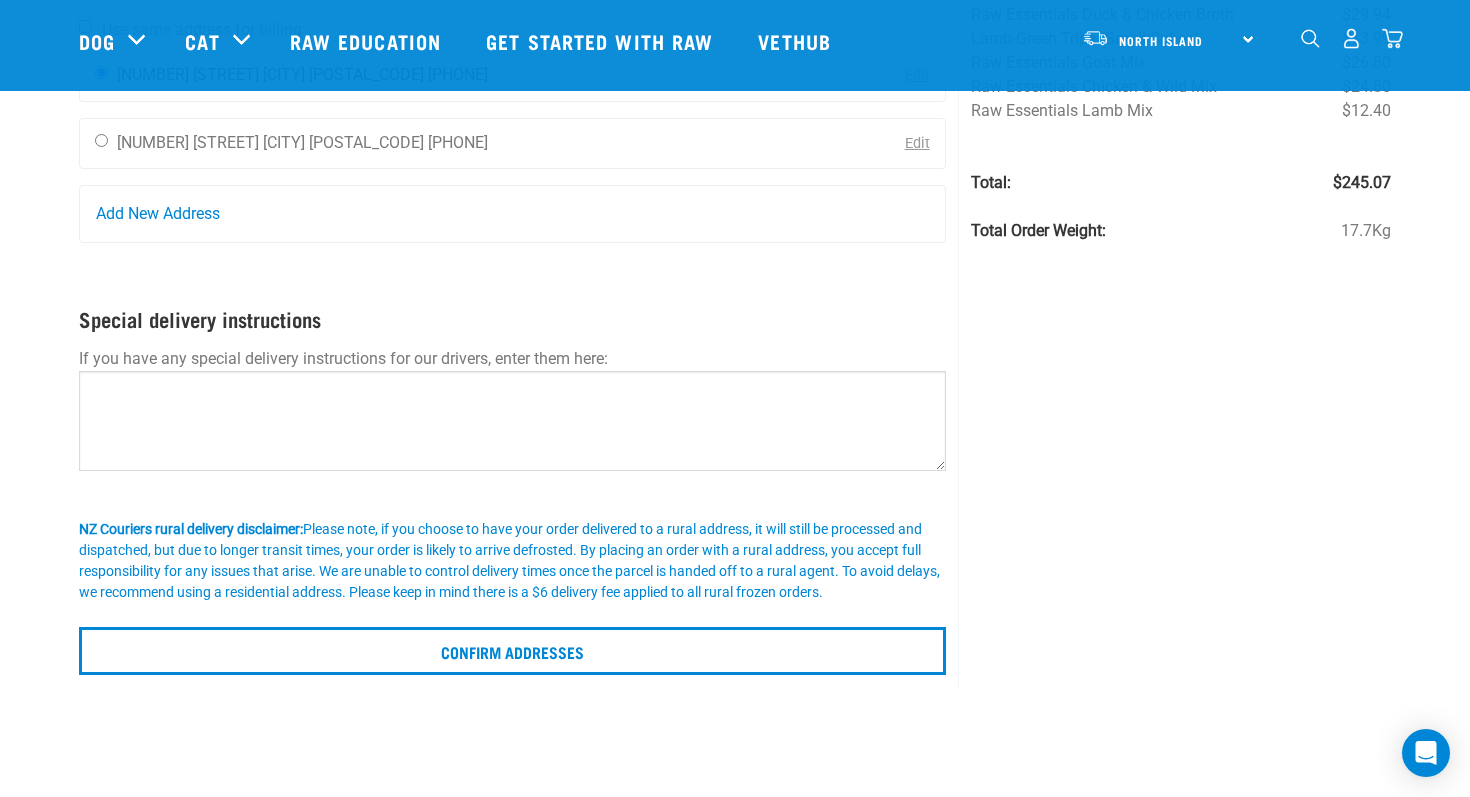 scroll, scrollTop: 434, scrollLeft: 0, axis: vertical 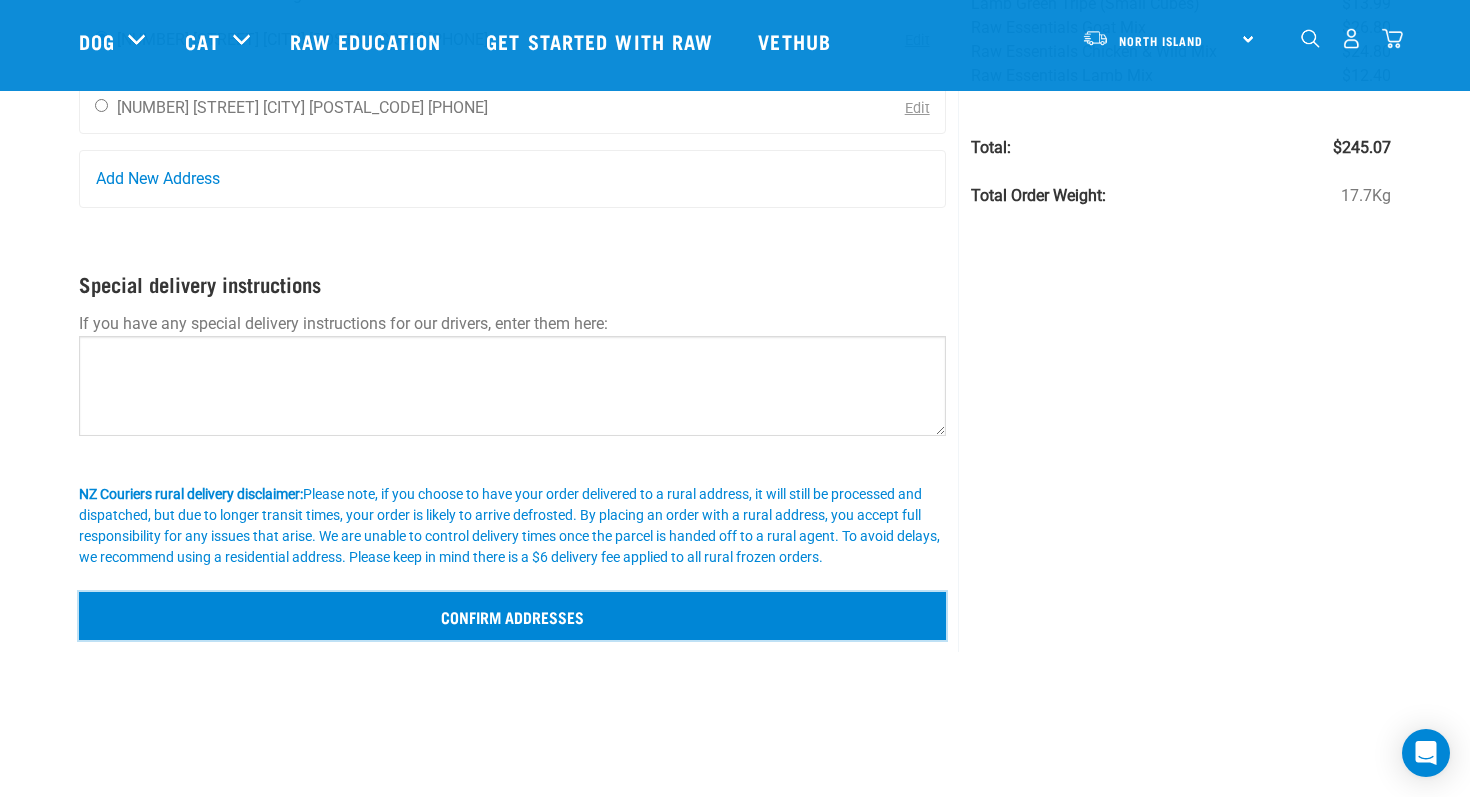 click on "Confirm addresses" at bounding box center [512, 616] 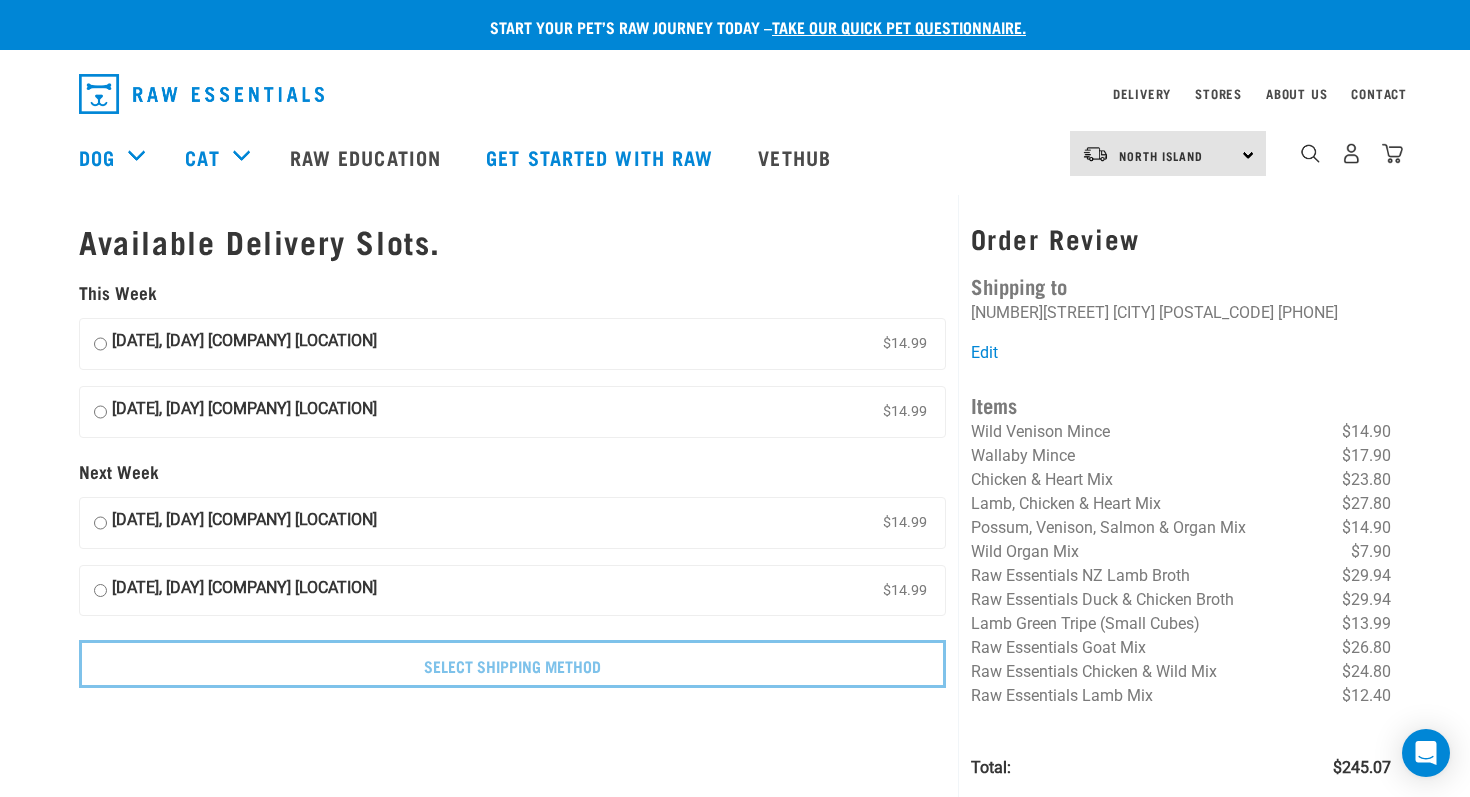 scroll, scrollTop: 0, scrollLeft: 0, axis: both 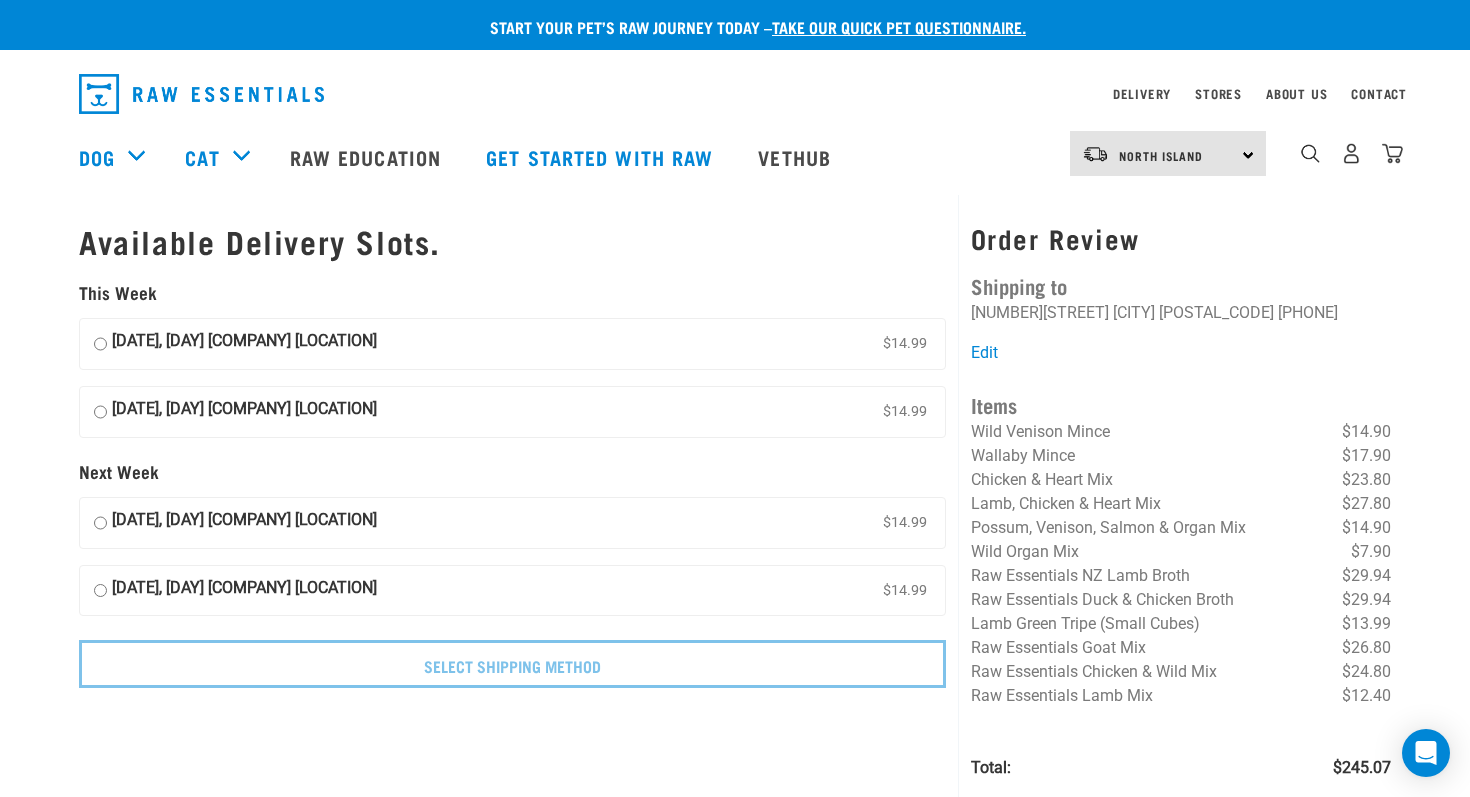 click on "07 August, Thursday NZ Couriers North Island $14.99" at bounding box center [100, 344] 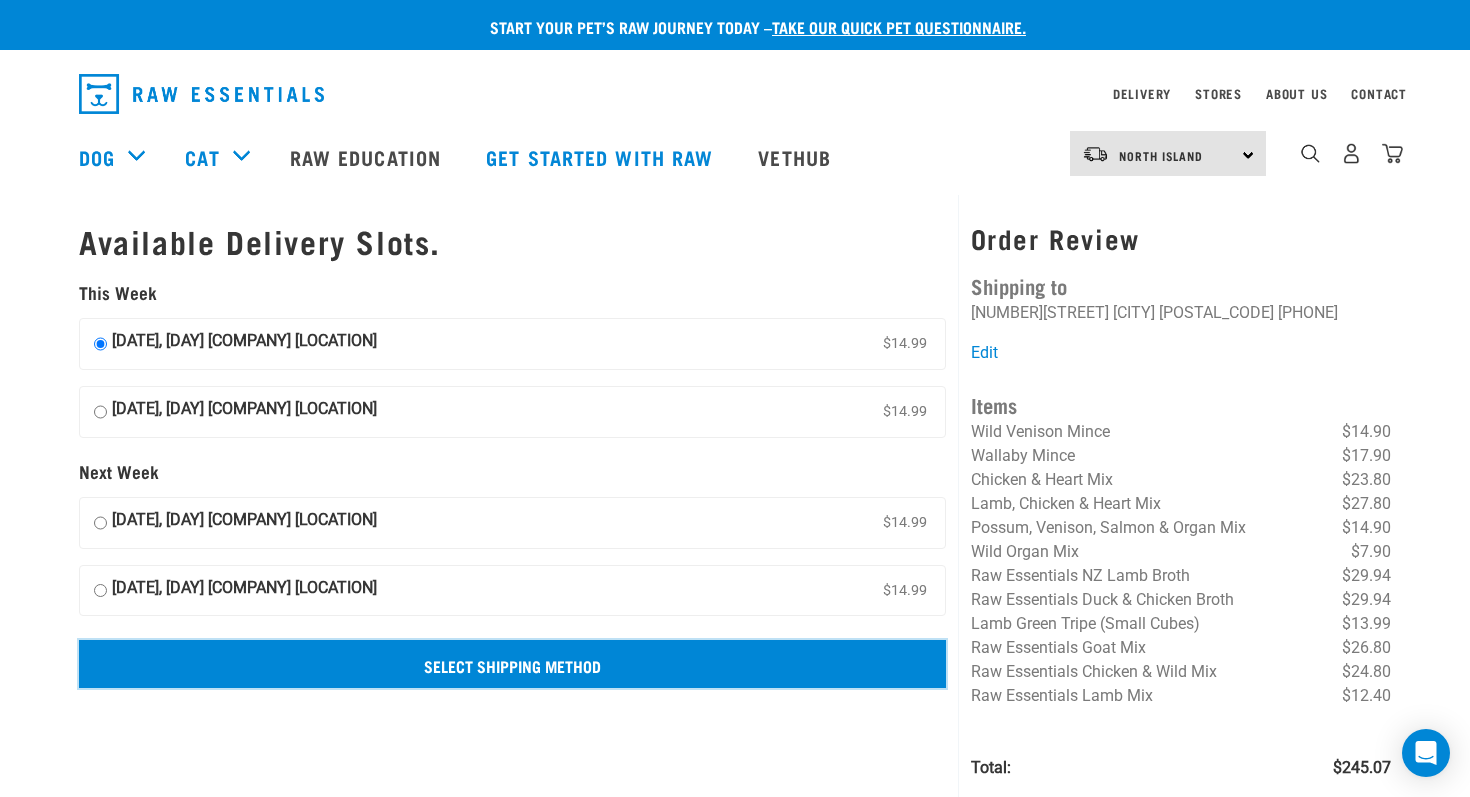 click on "Select Shipping Method" at bounding box center (512, 664) 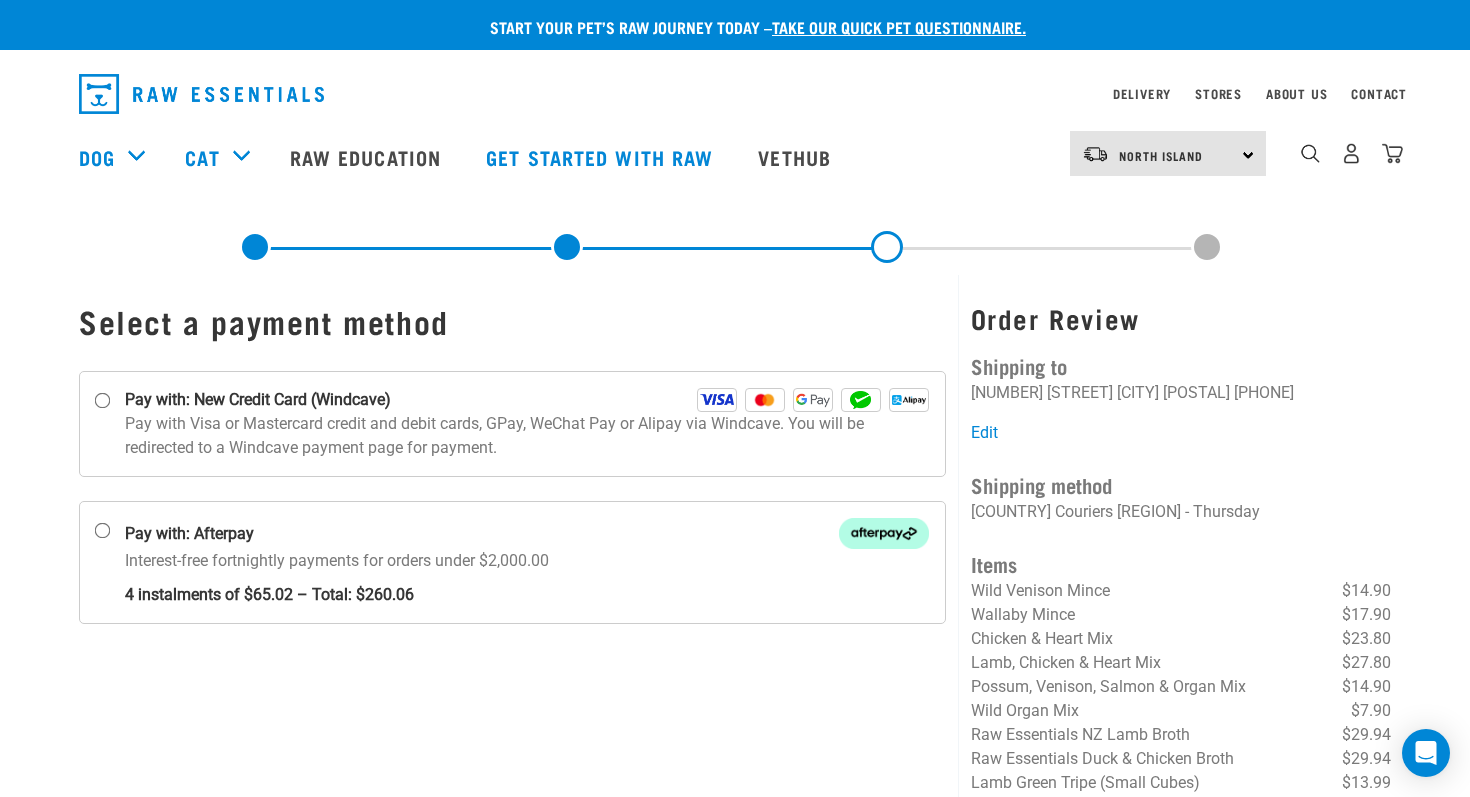 scroll, scrollTop: 0, scrollLeft: 0, axis: both 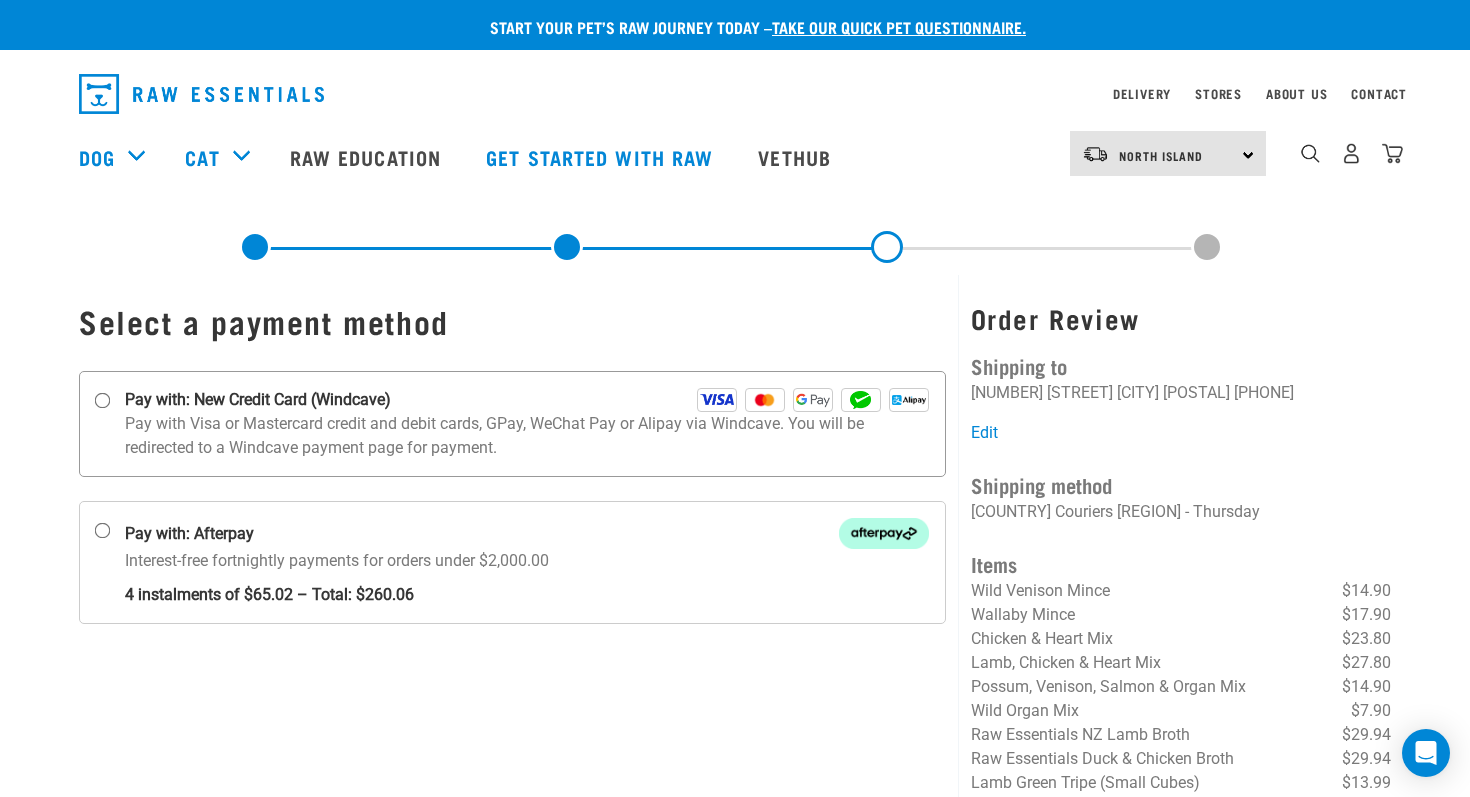 click on "Pay with: New Credit Card (Windcave)" at bounding box center (103, 401) 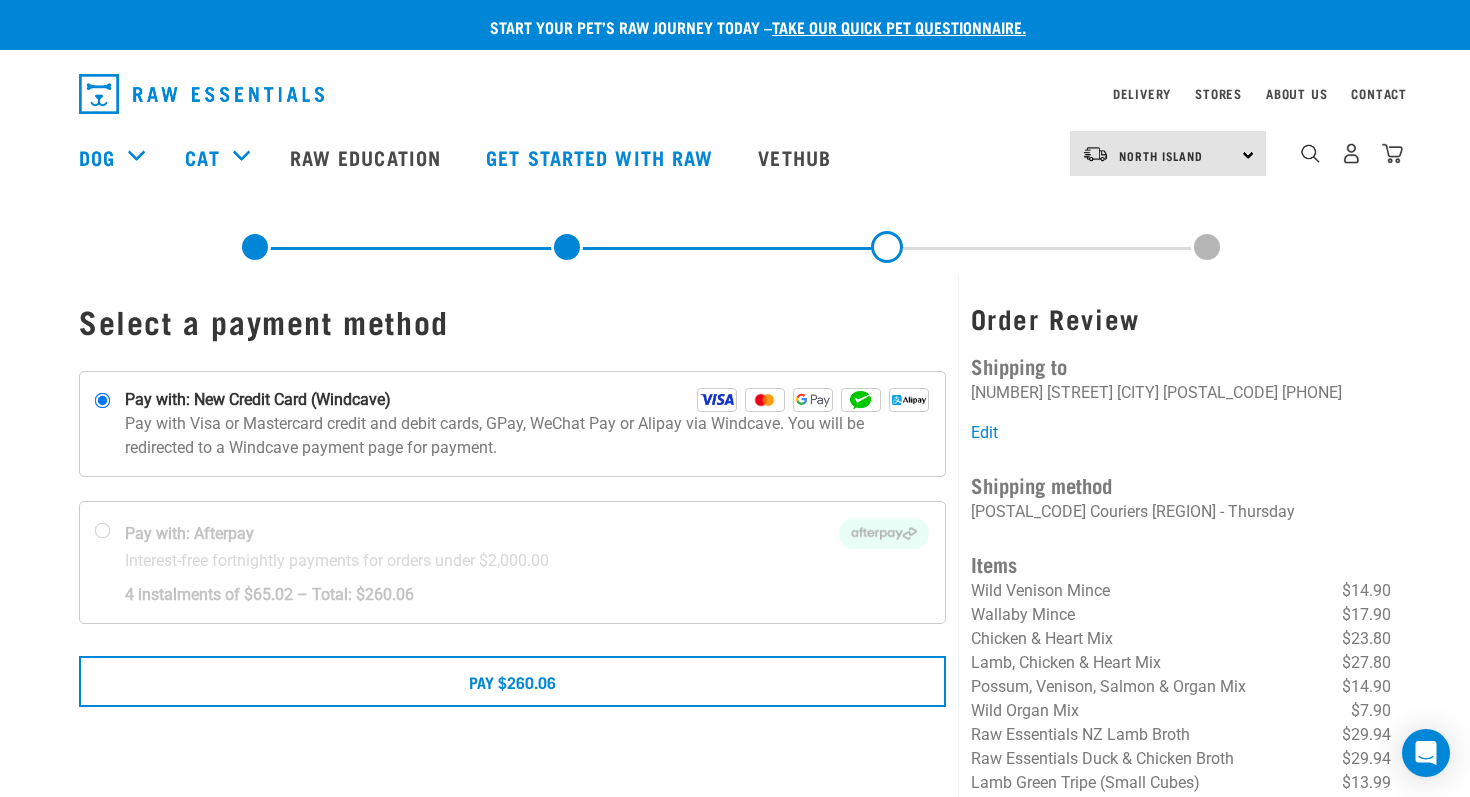 scroll, scrollTop: 67, scrollLeft: 0, axis: vertical 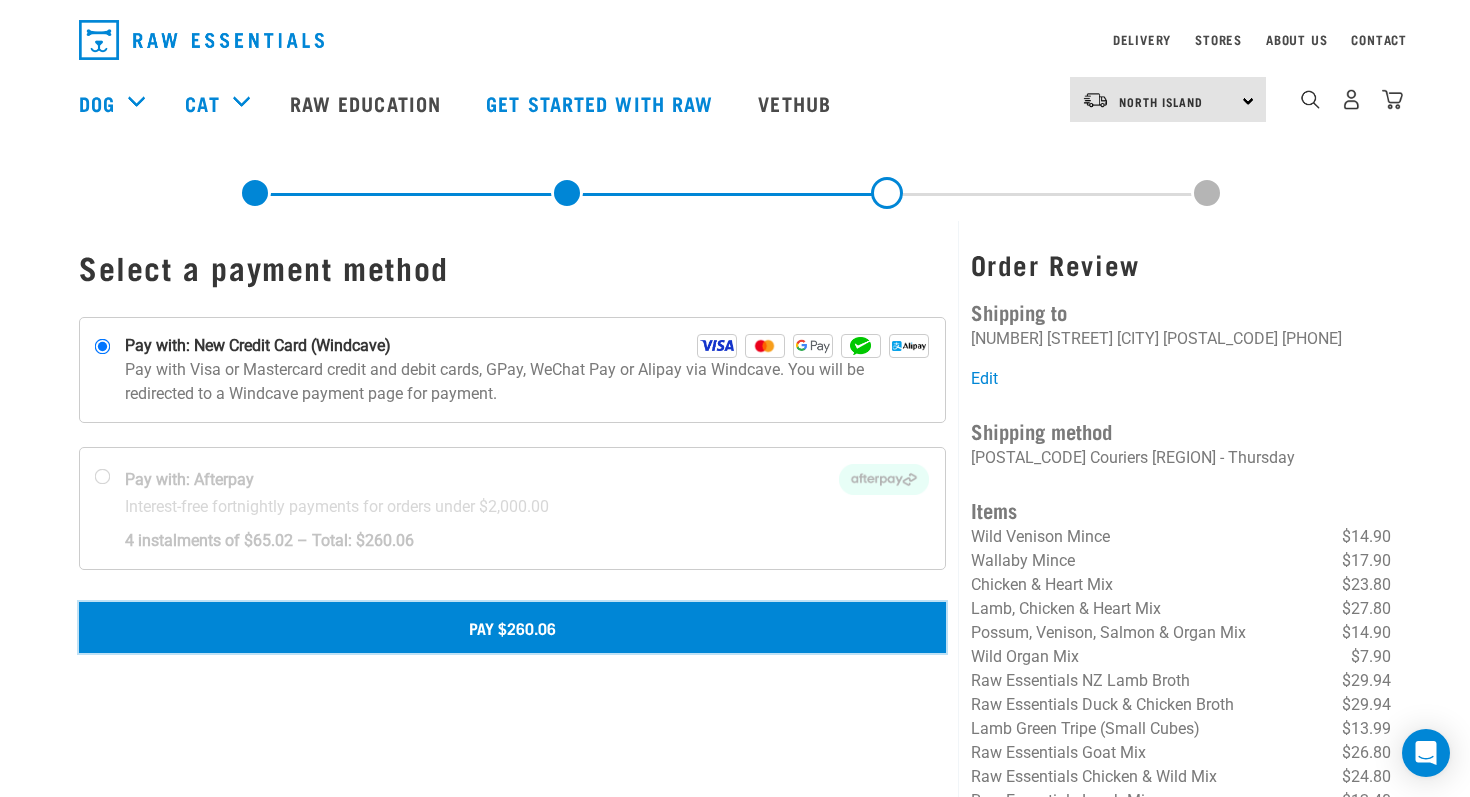 click on "Pay $260.06" at bounding box center [512, 627] 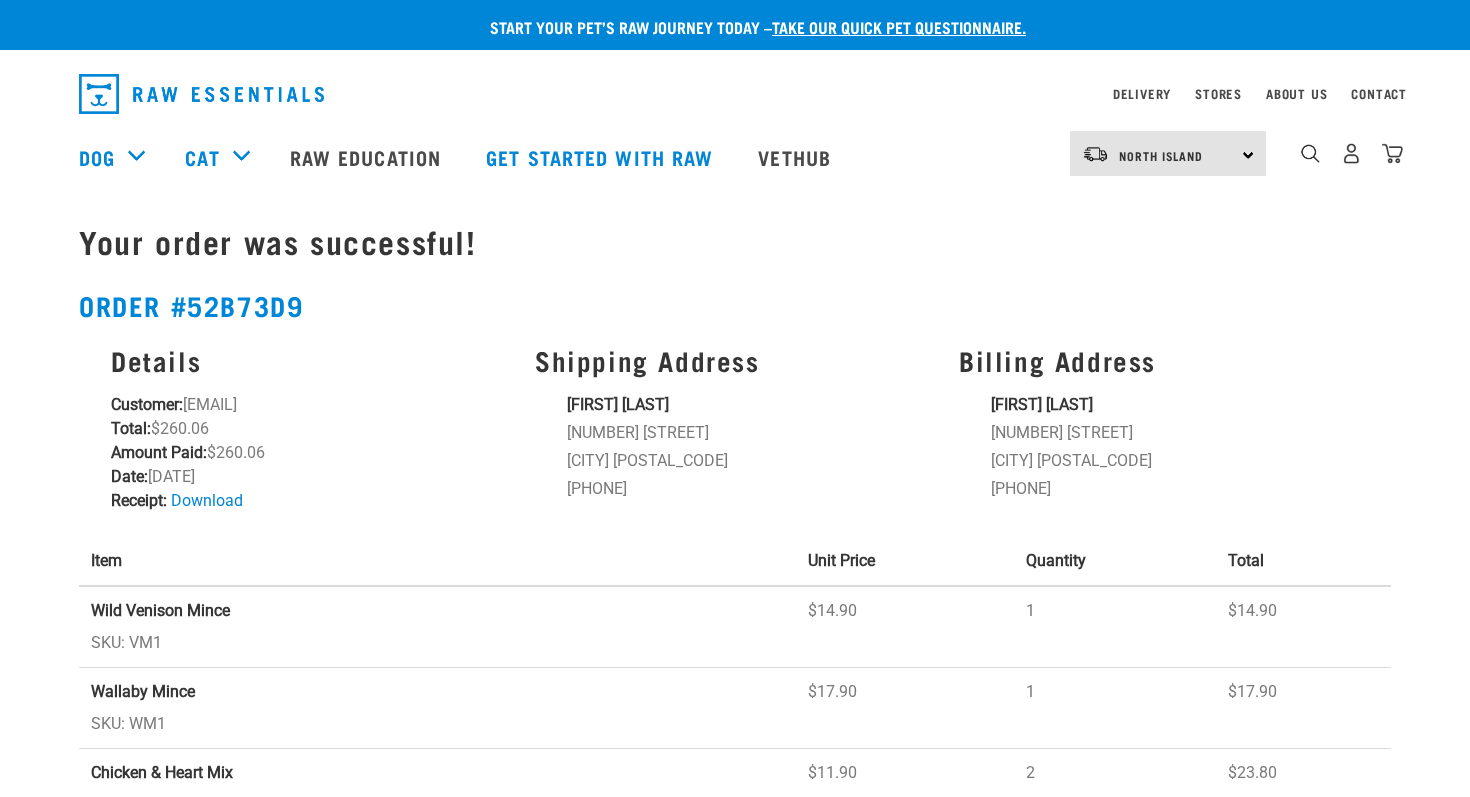 scroll, scrollTop: 0, scrollLeft: 0, axis: both 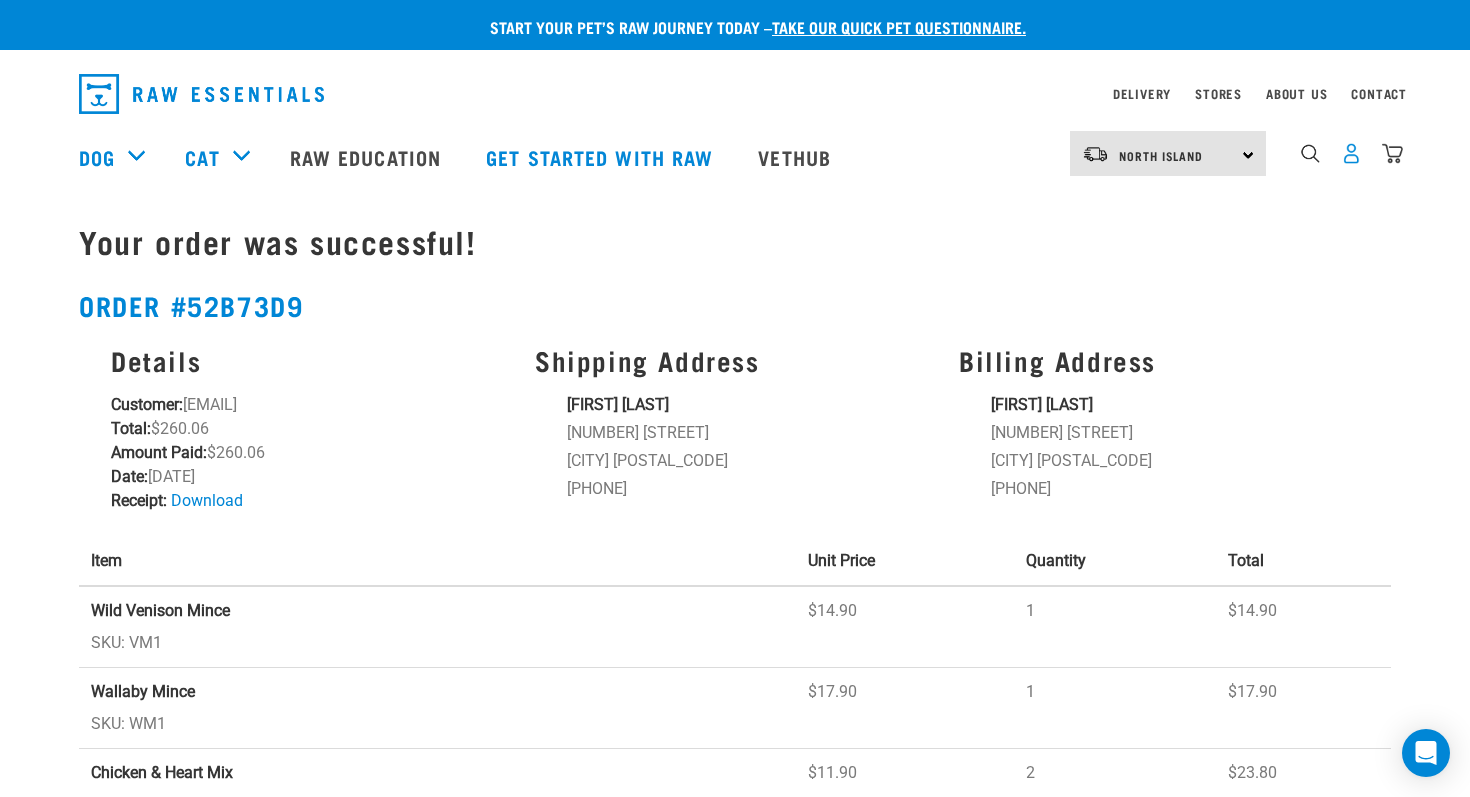 click at bounding box center [1351, 153] 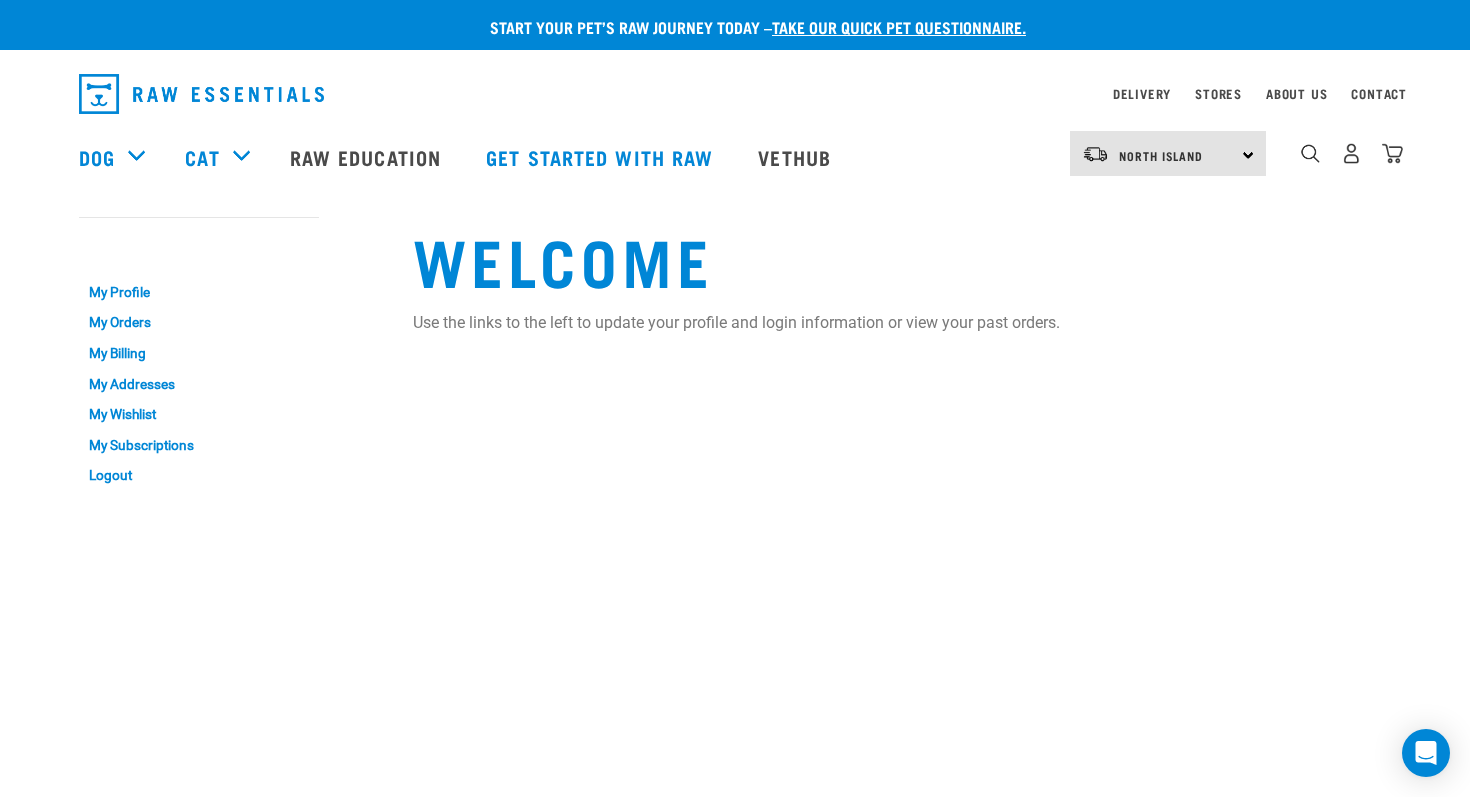 scroll, scrollTop: 0, scrollLeft: 0, axis: both 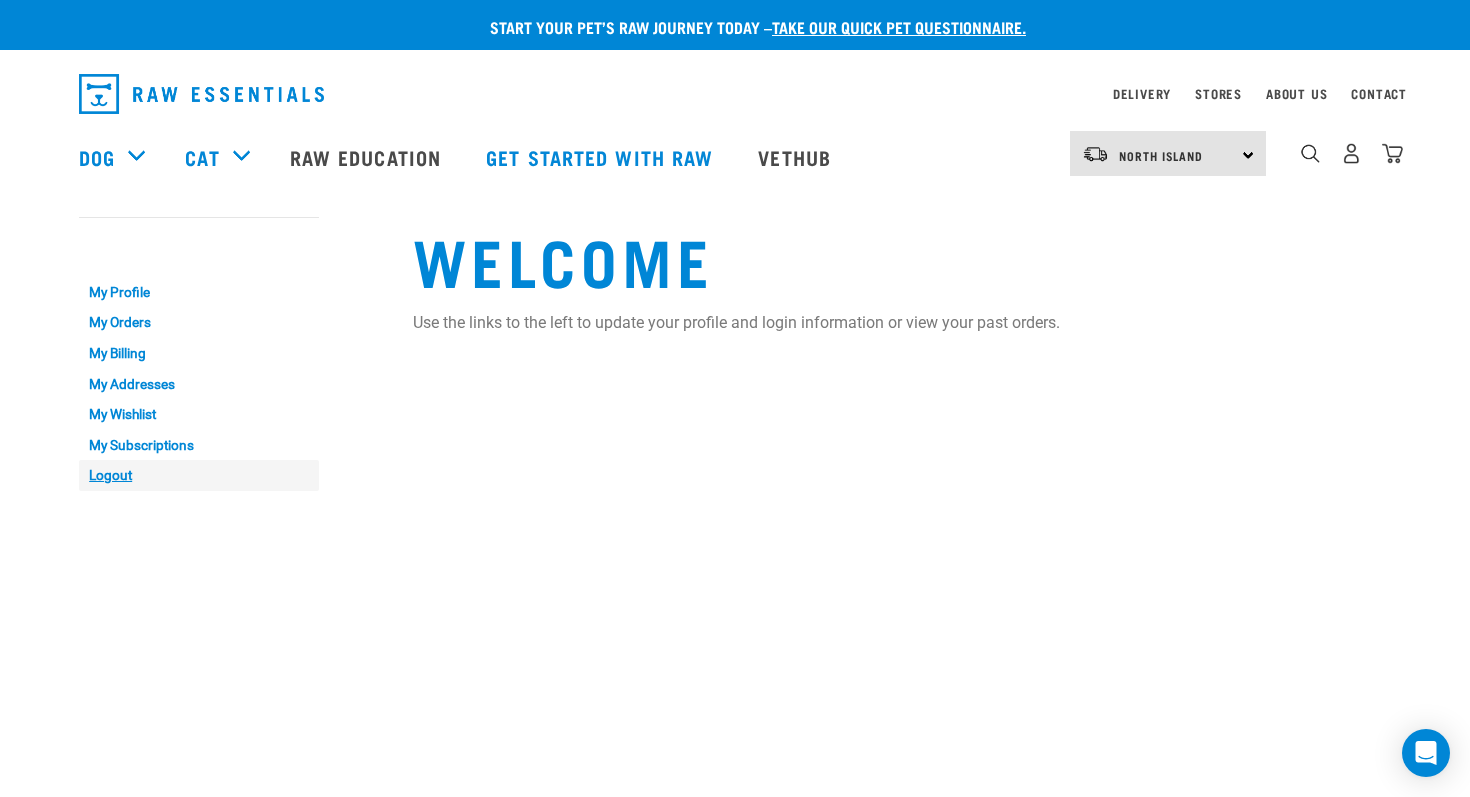 click on "Logout" at bounding box center [199, 475] 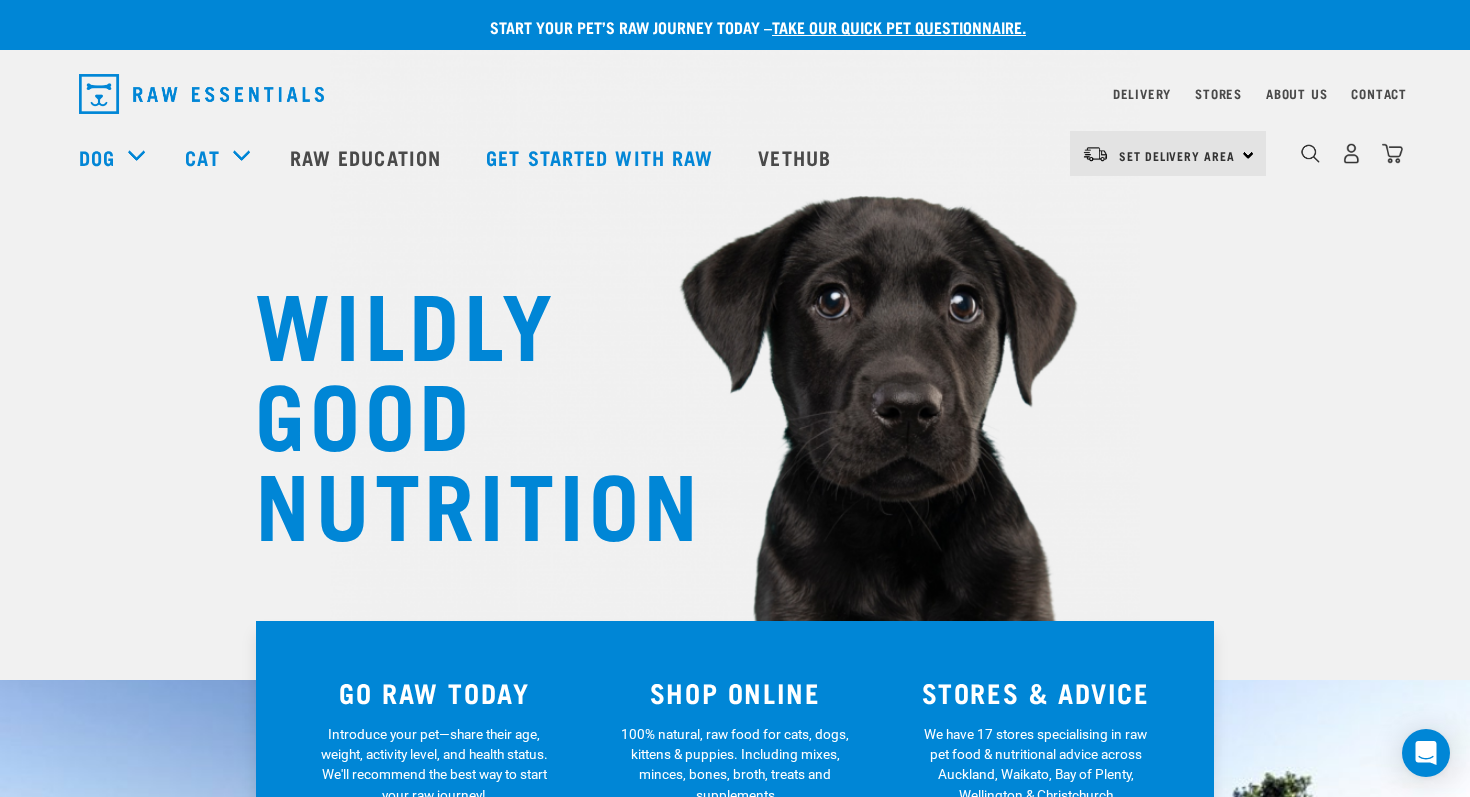 scroll, scrollTop: 0, scrollLeft: 0, axis: both 